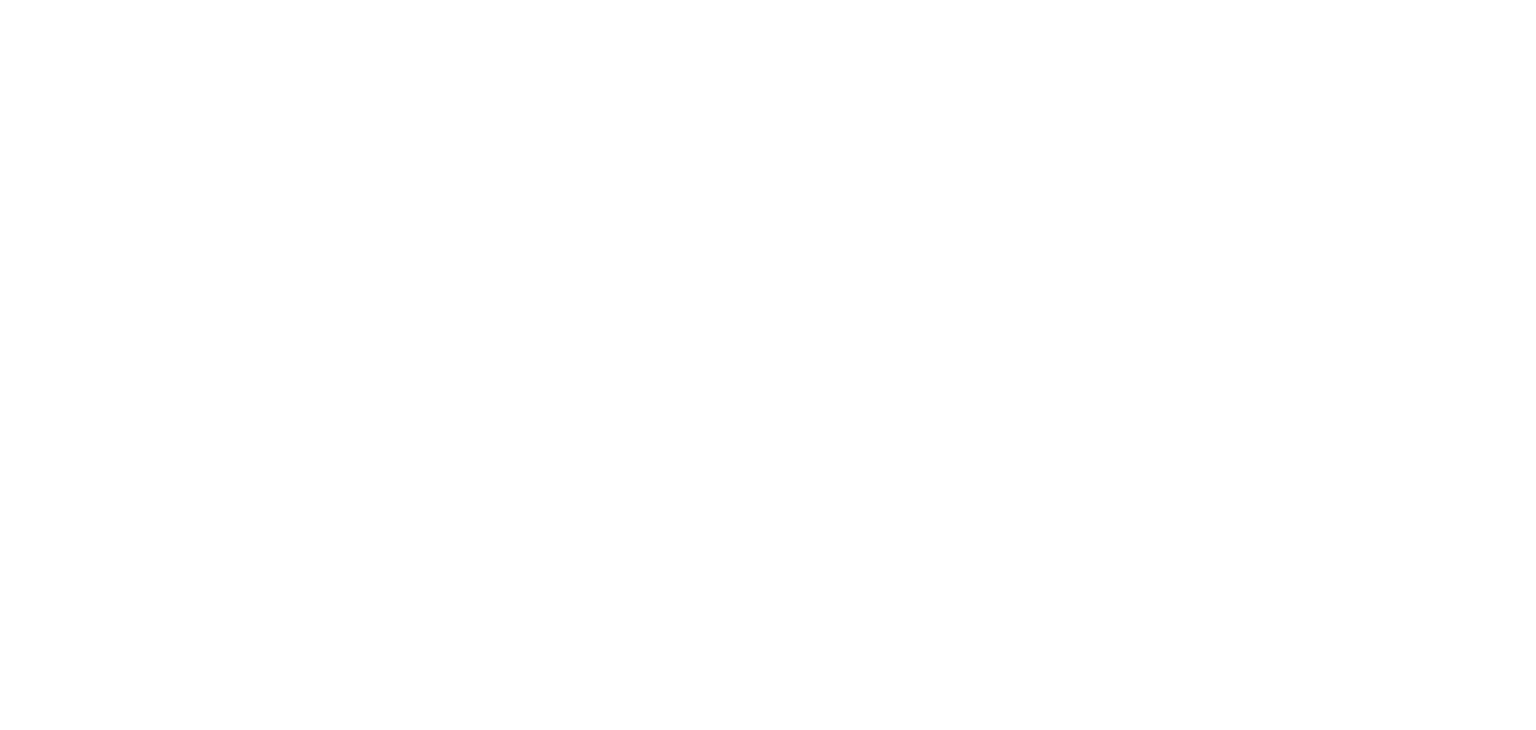 scroll, scrollTop: 0, scrollLeft: 0, axis: both 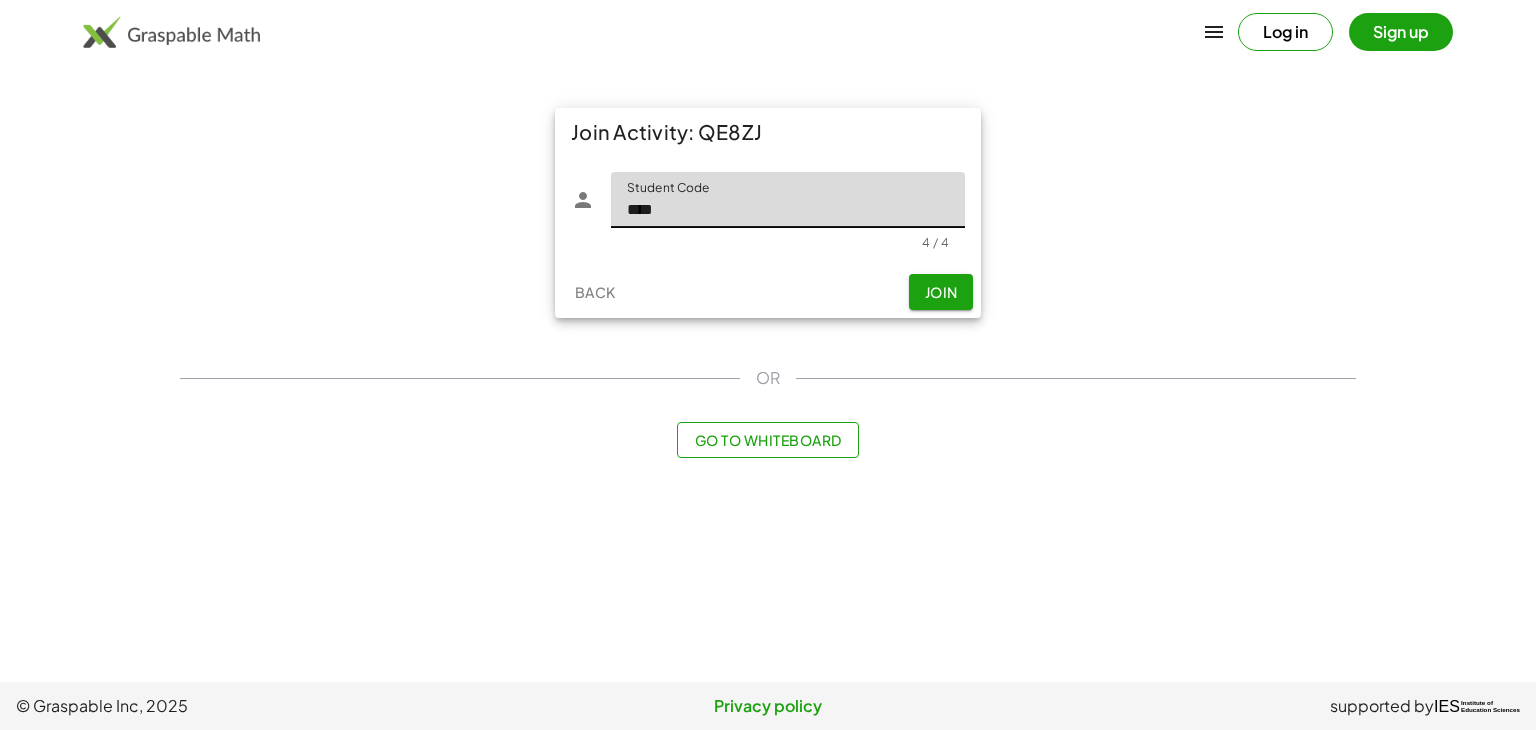 type on "****" 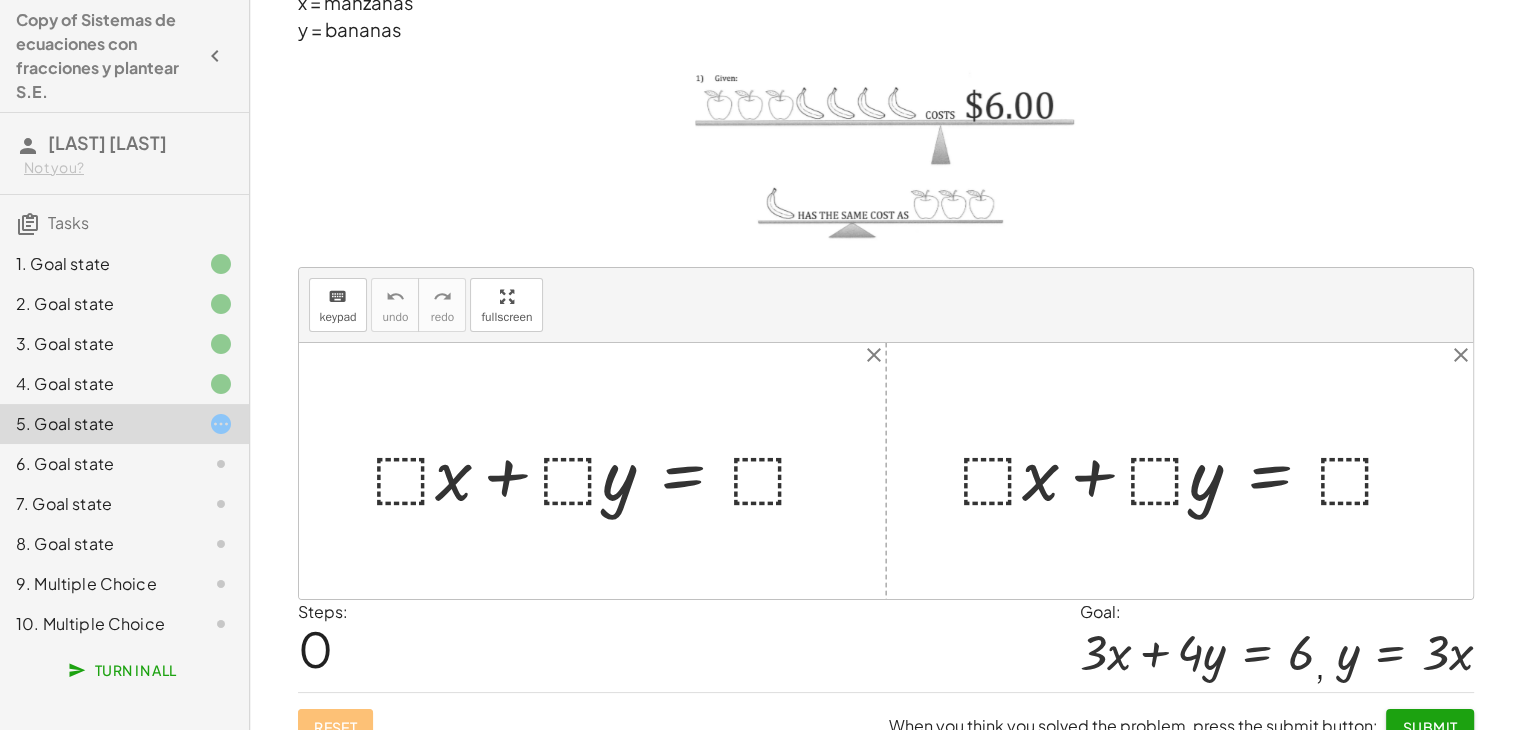 scroll, scrollTop: 115, scrollLeft: 0, axis: vertical 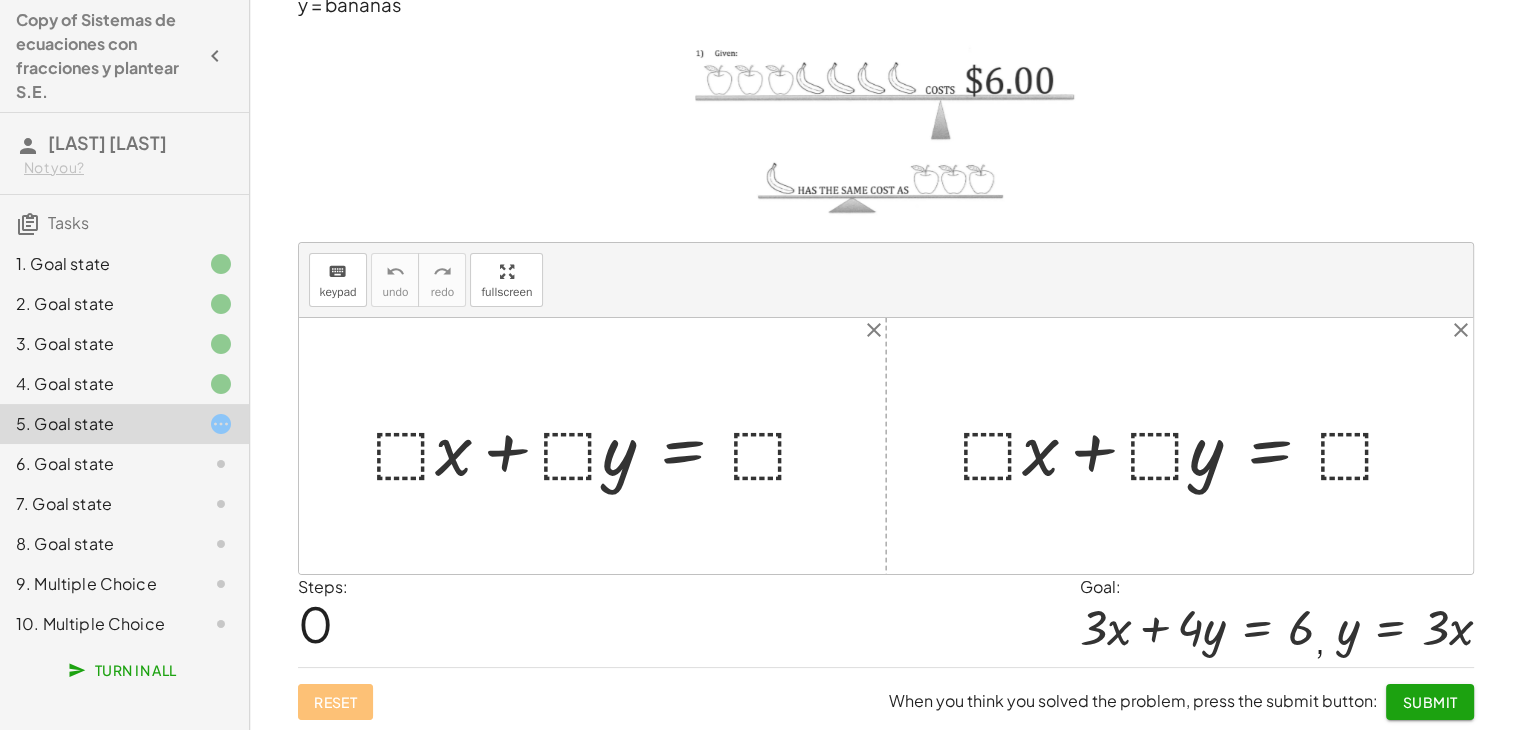 click at bounding box center (600, 446) 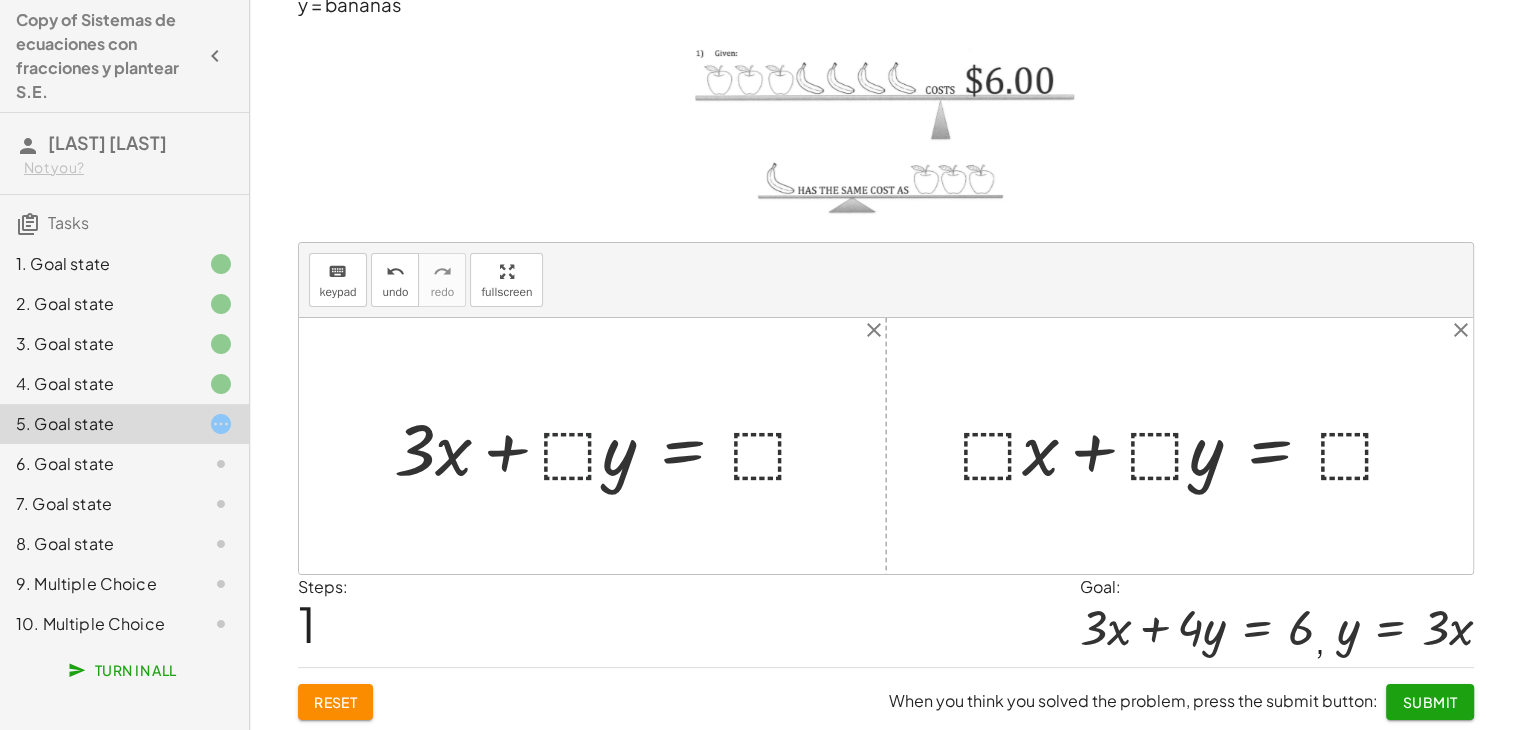 click at bounding box center [611, 446] 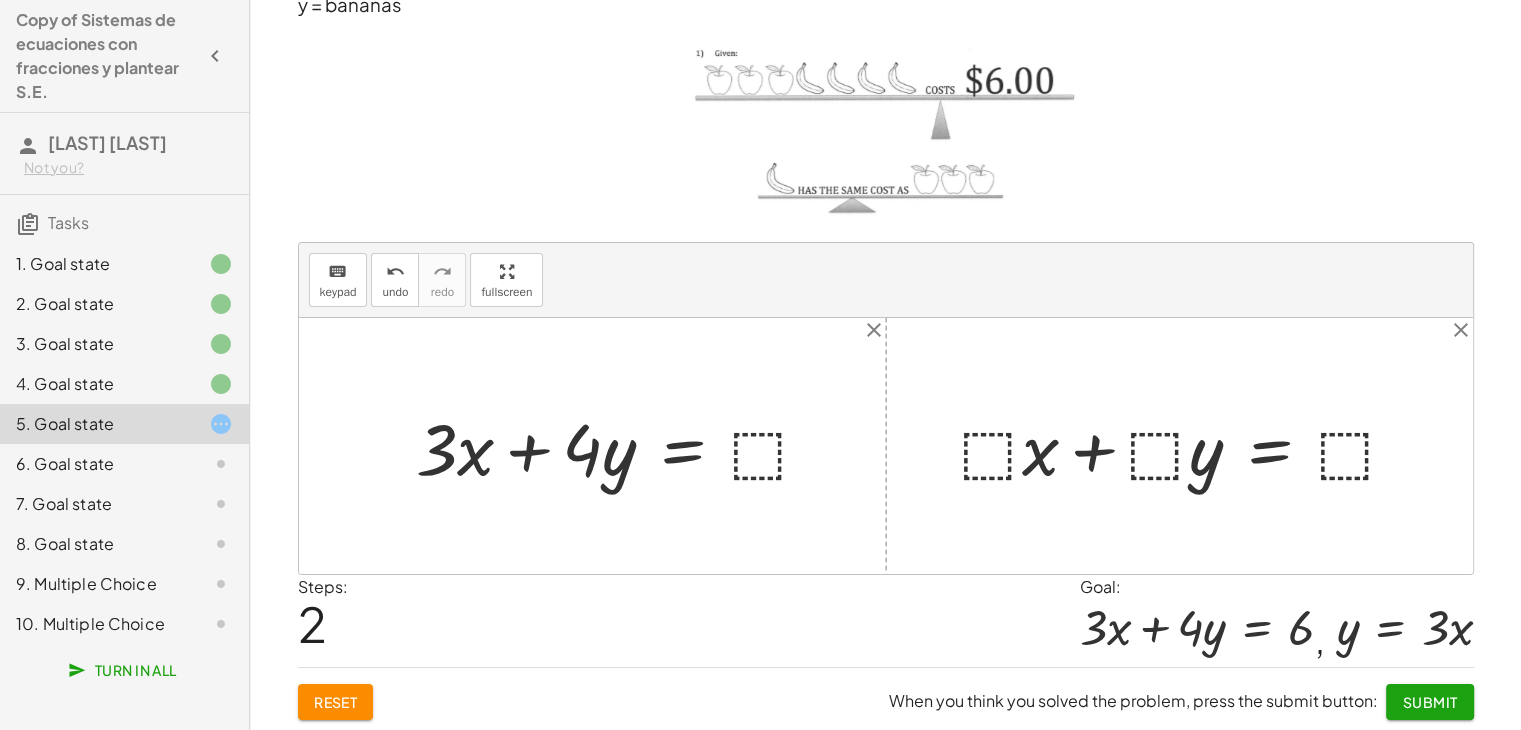 click at bounding box center (621, 446) 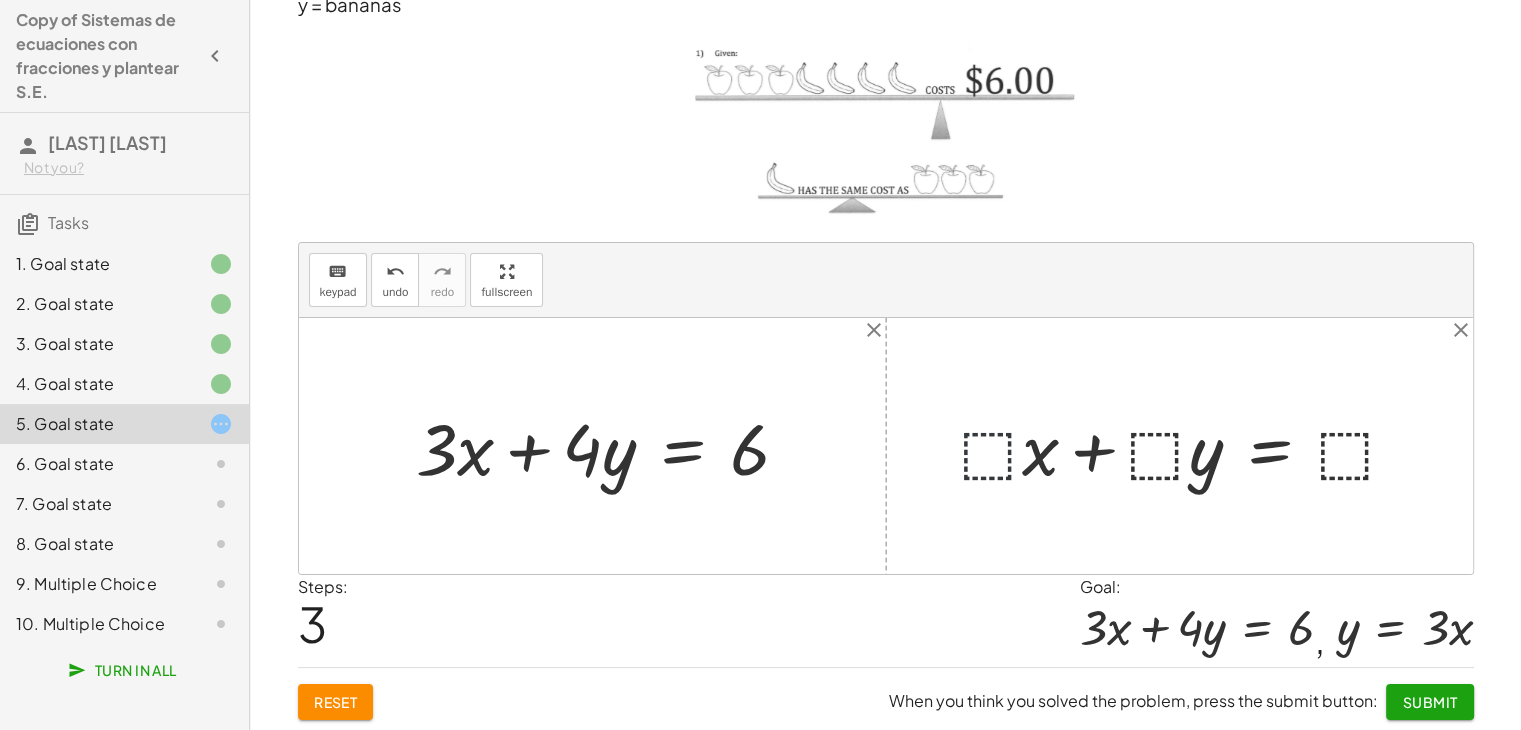 click at bounding box center [1187, 446] 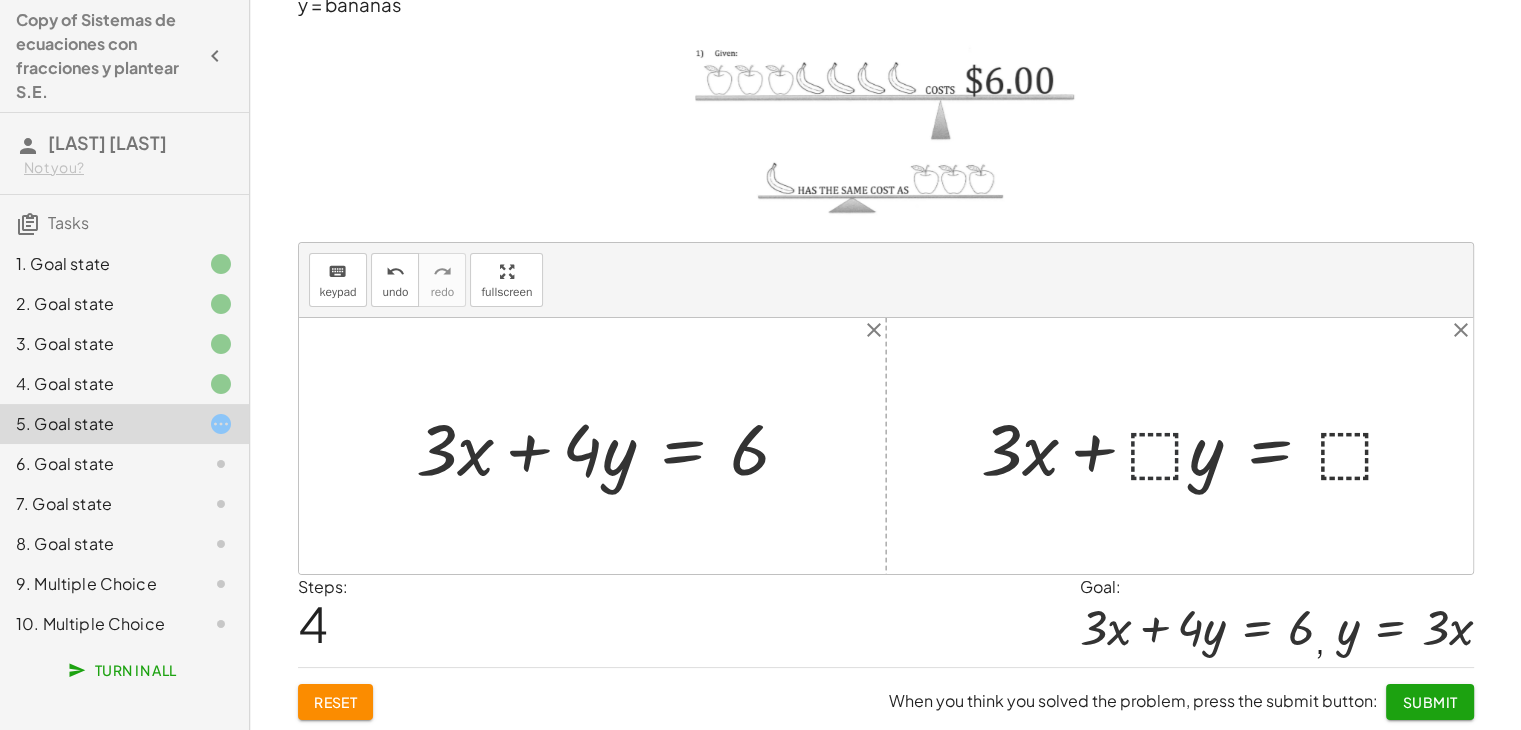 click at bounding box center (1198, 446) 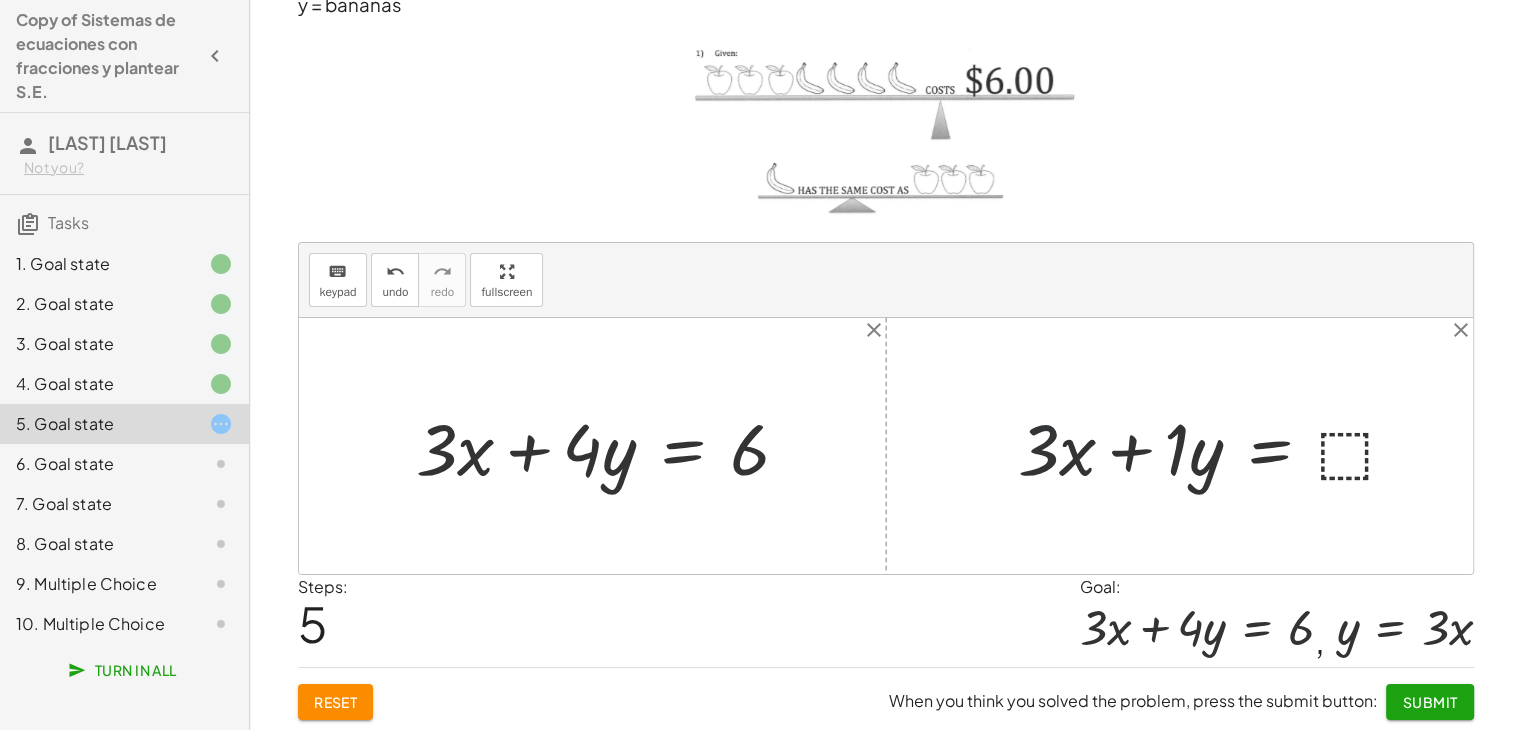 click at bounding box center [1216, 446] 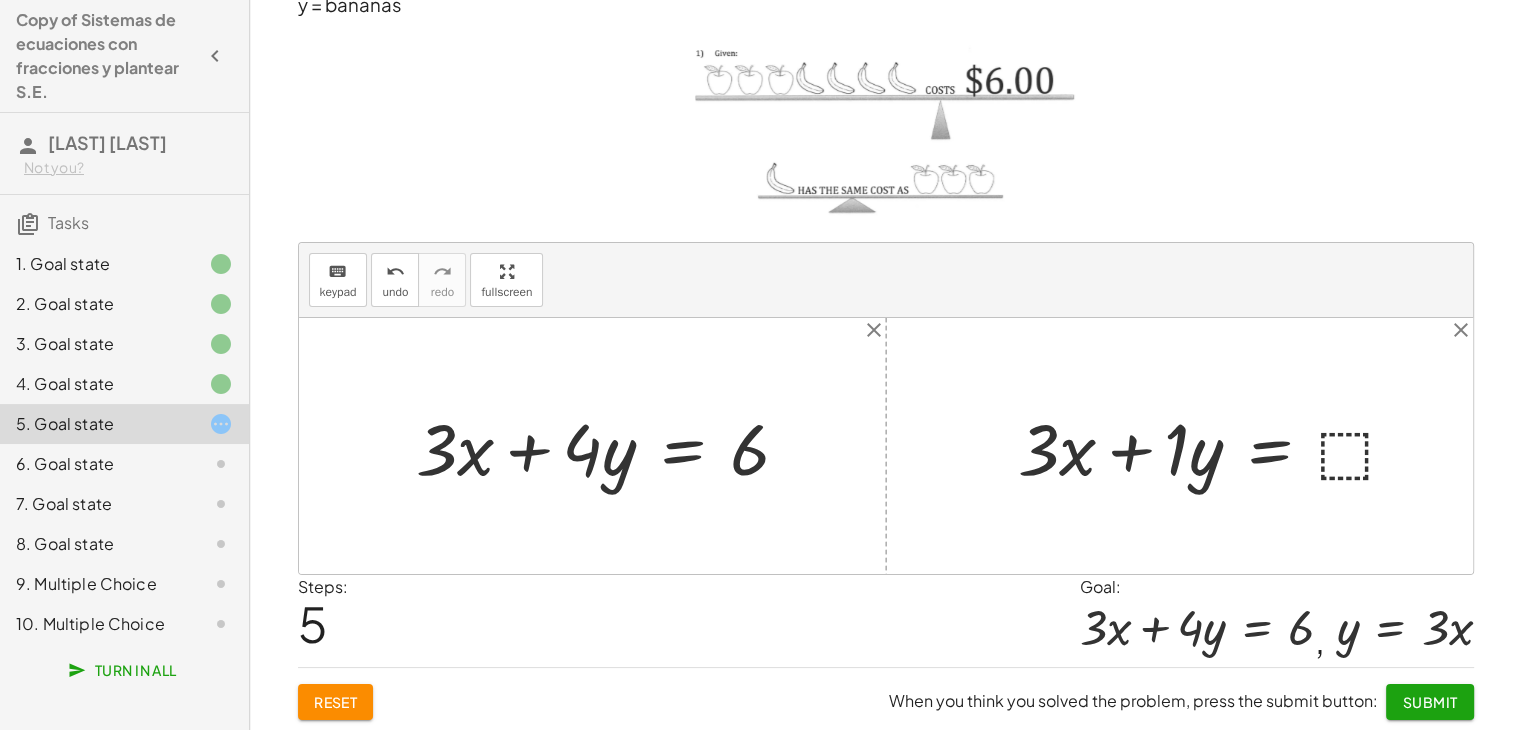 click at bounding box center (1216, 446) 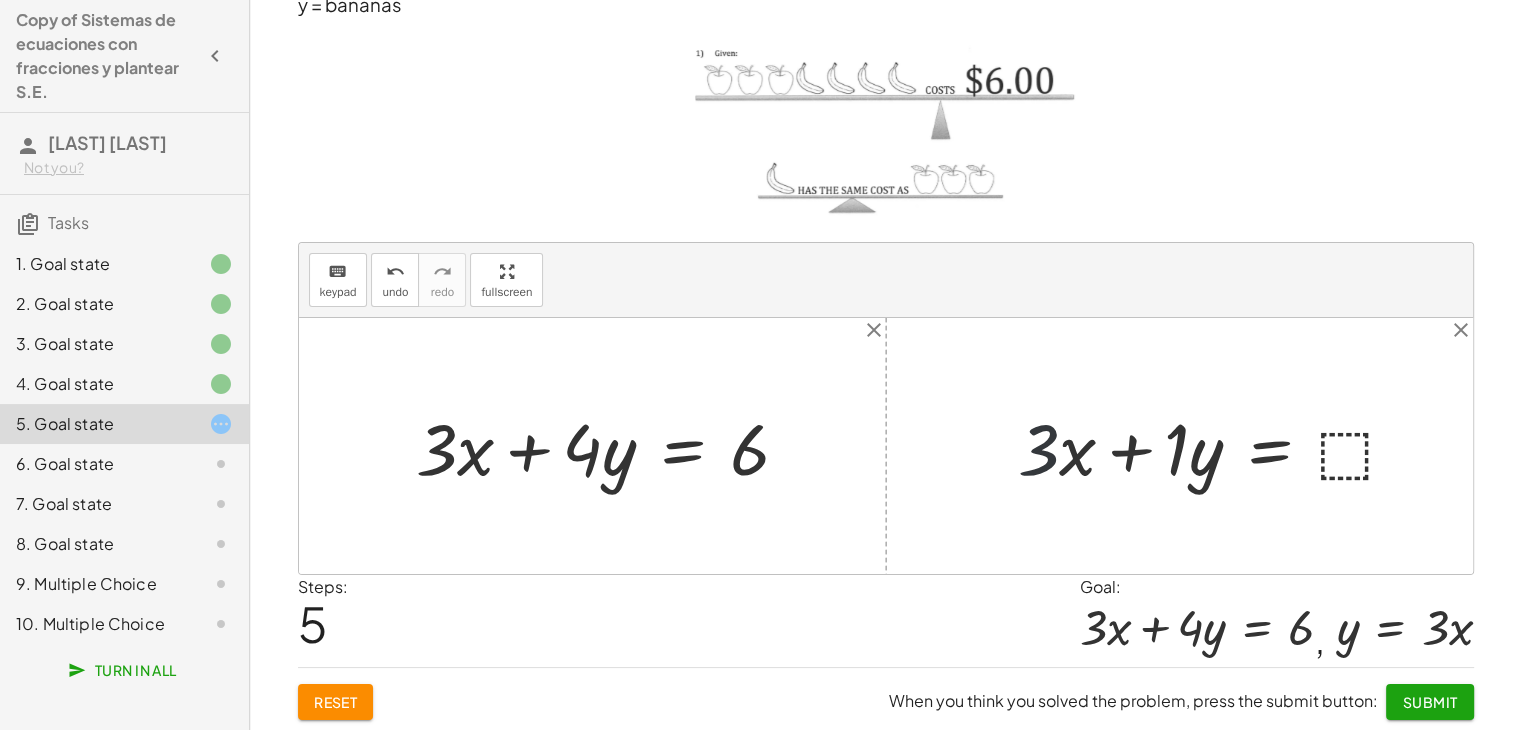 click at bounding box center (1216, 446) 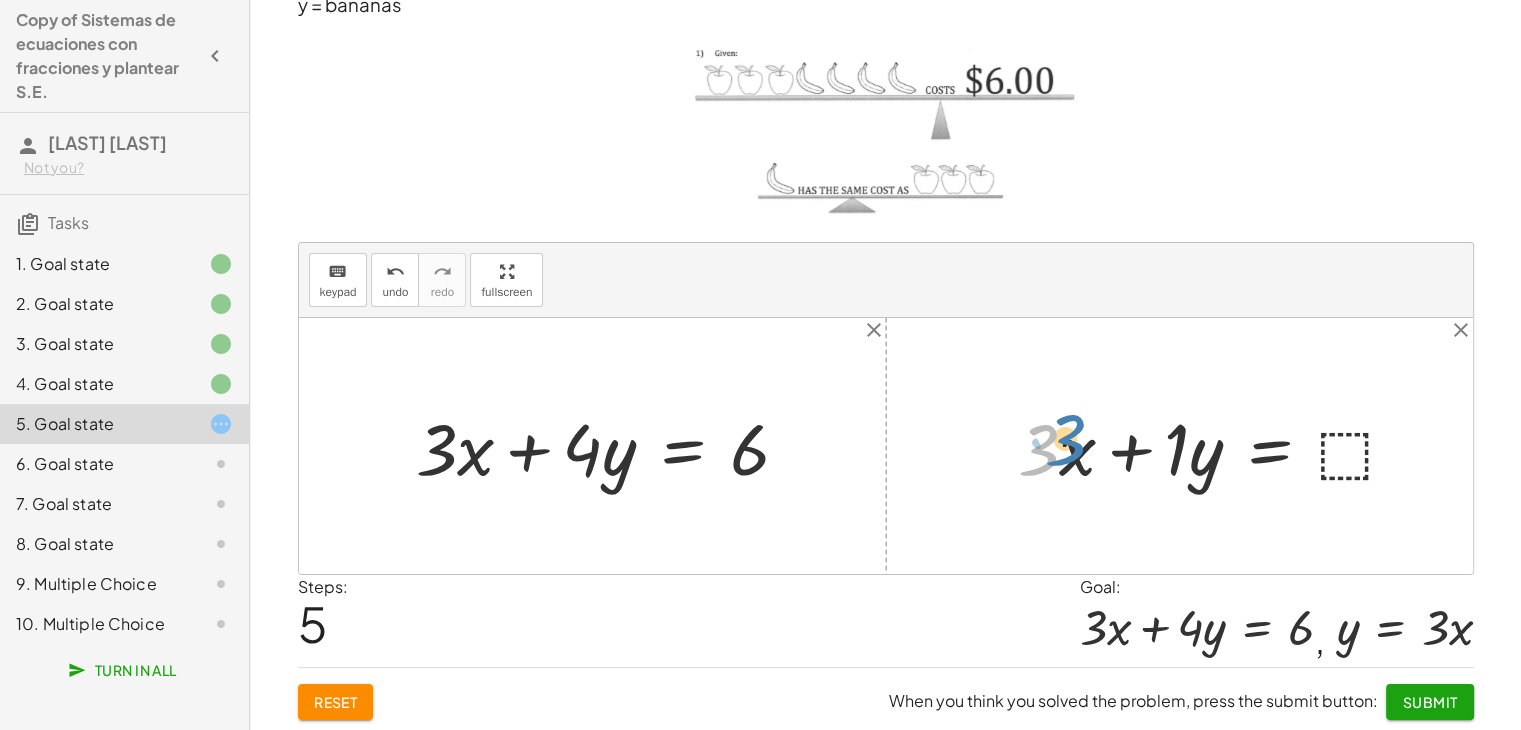 click at bounding box center (1216, 446) 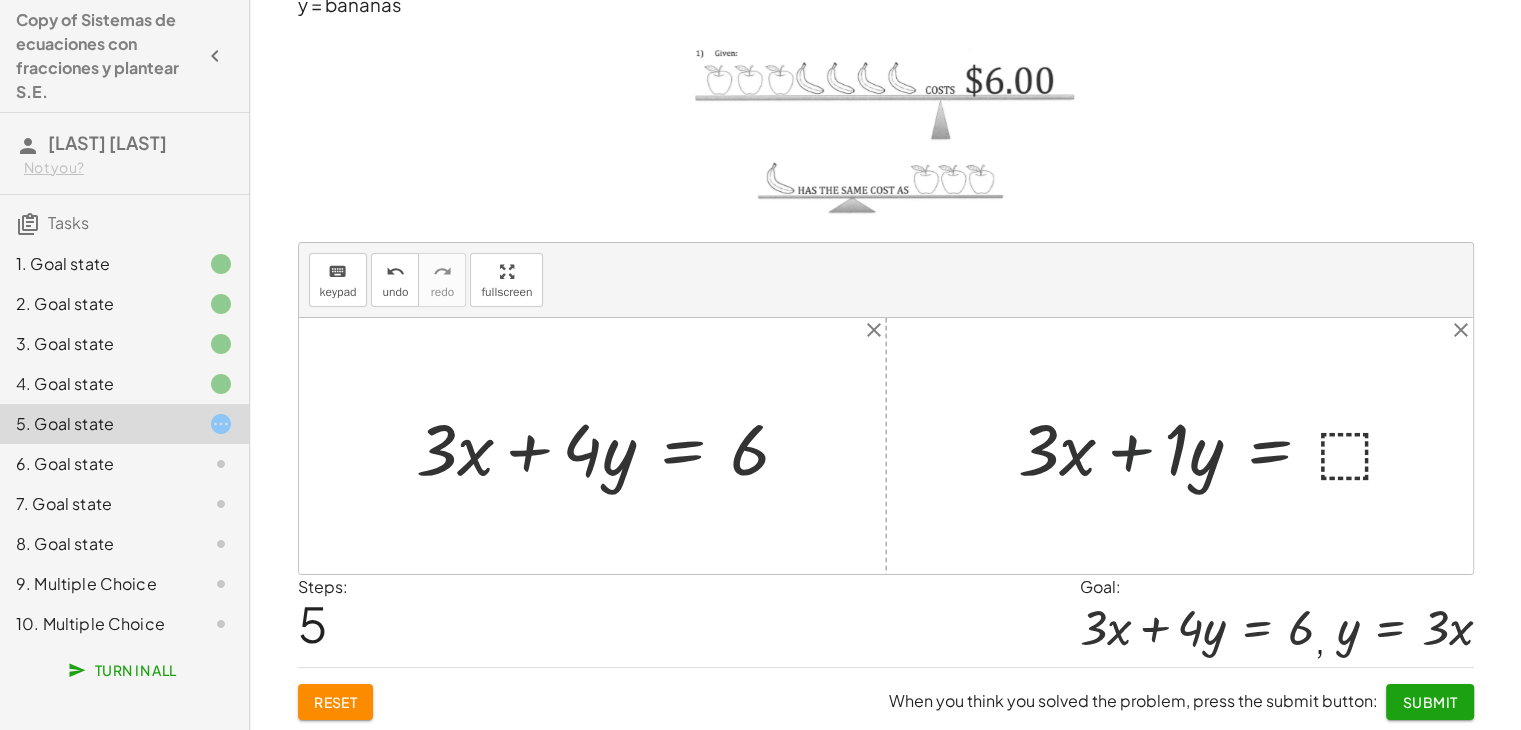 click at bounding box center (1216, 446) 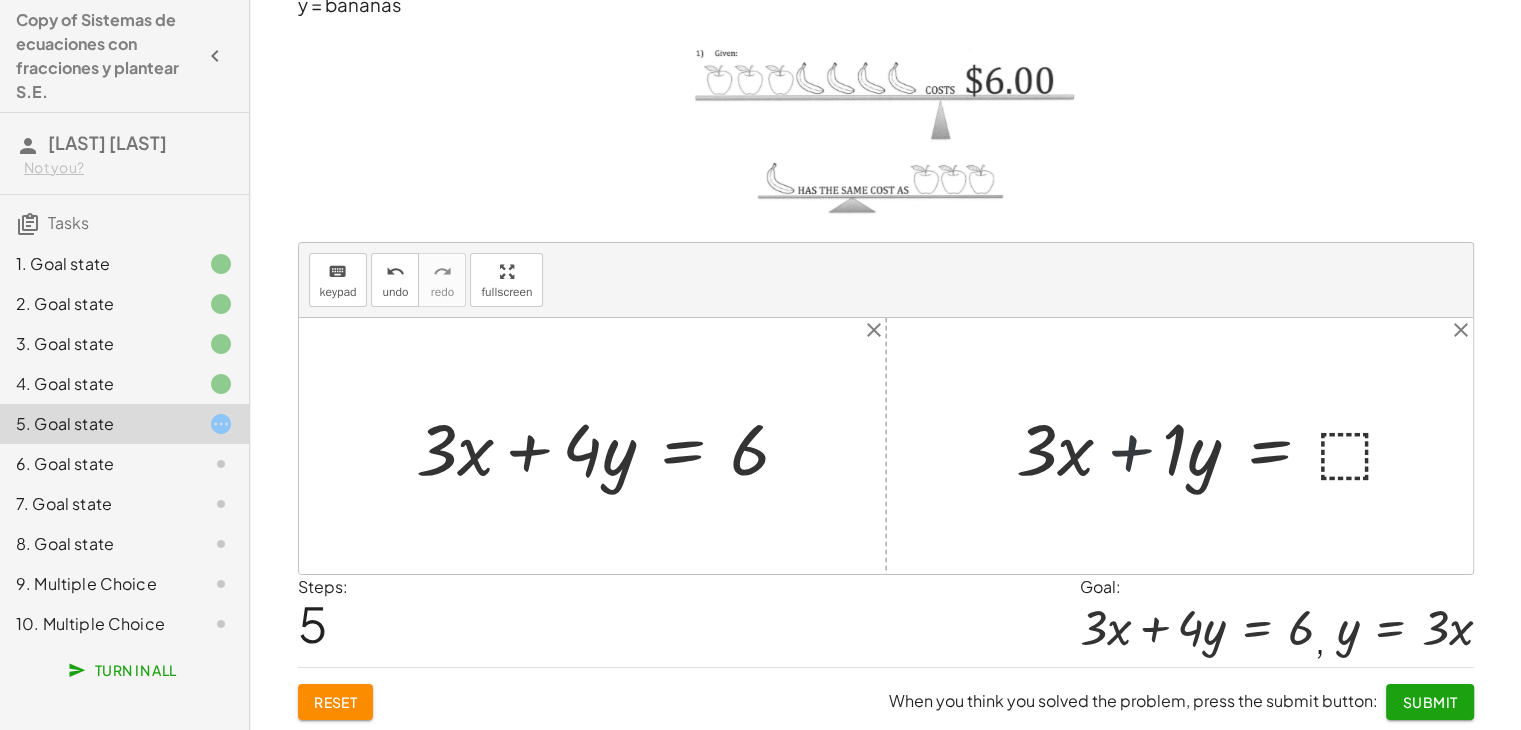 click at bounding box center [1216, 446] 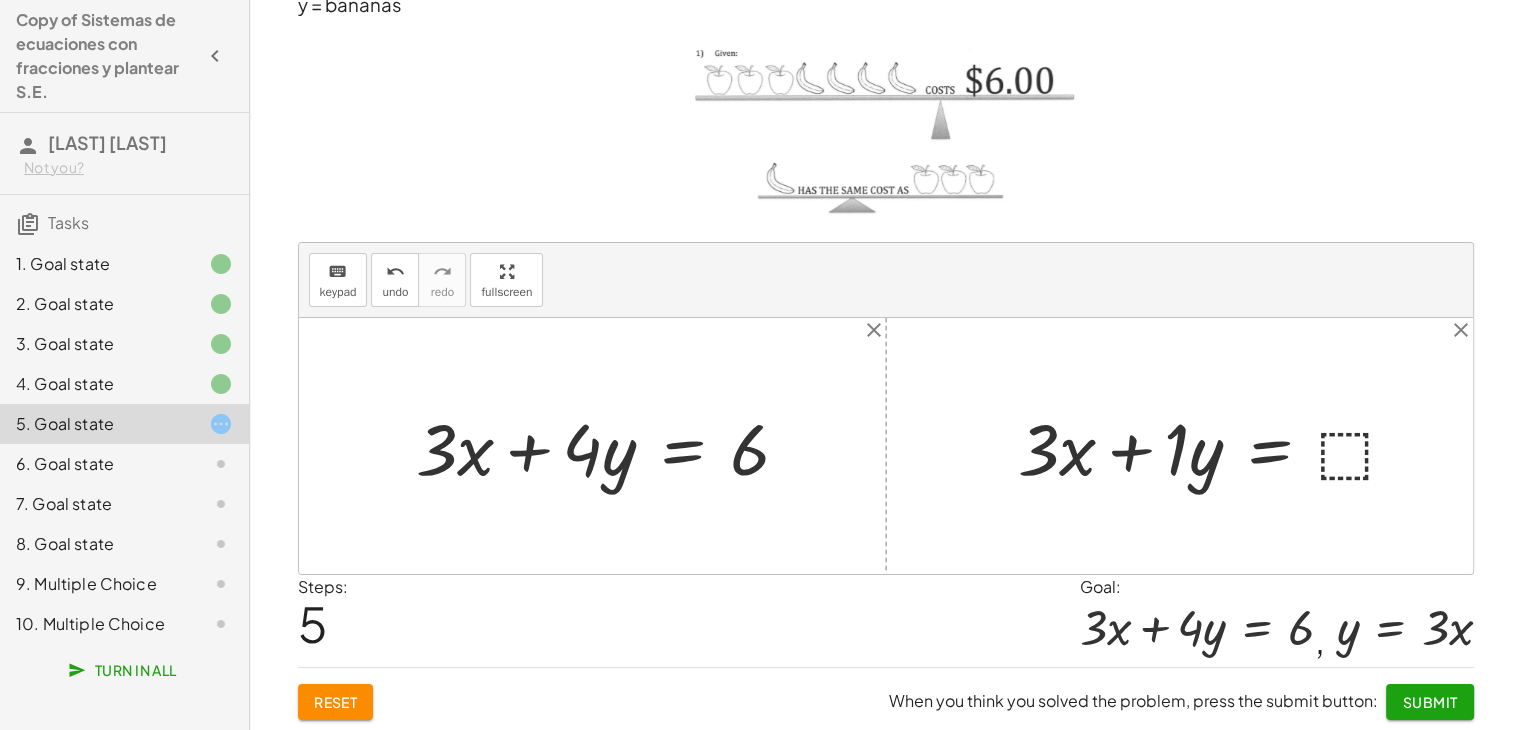 click at bounding box center [1216, 446] 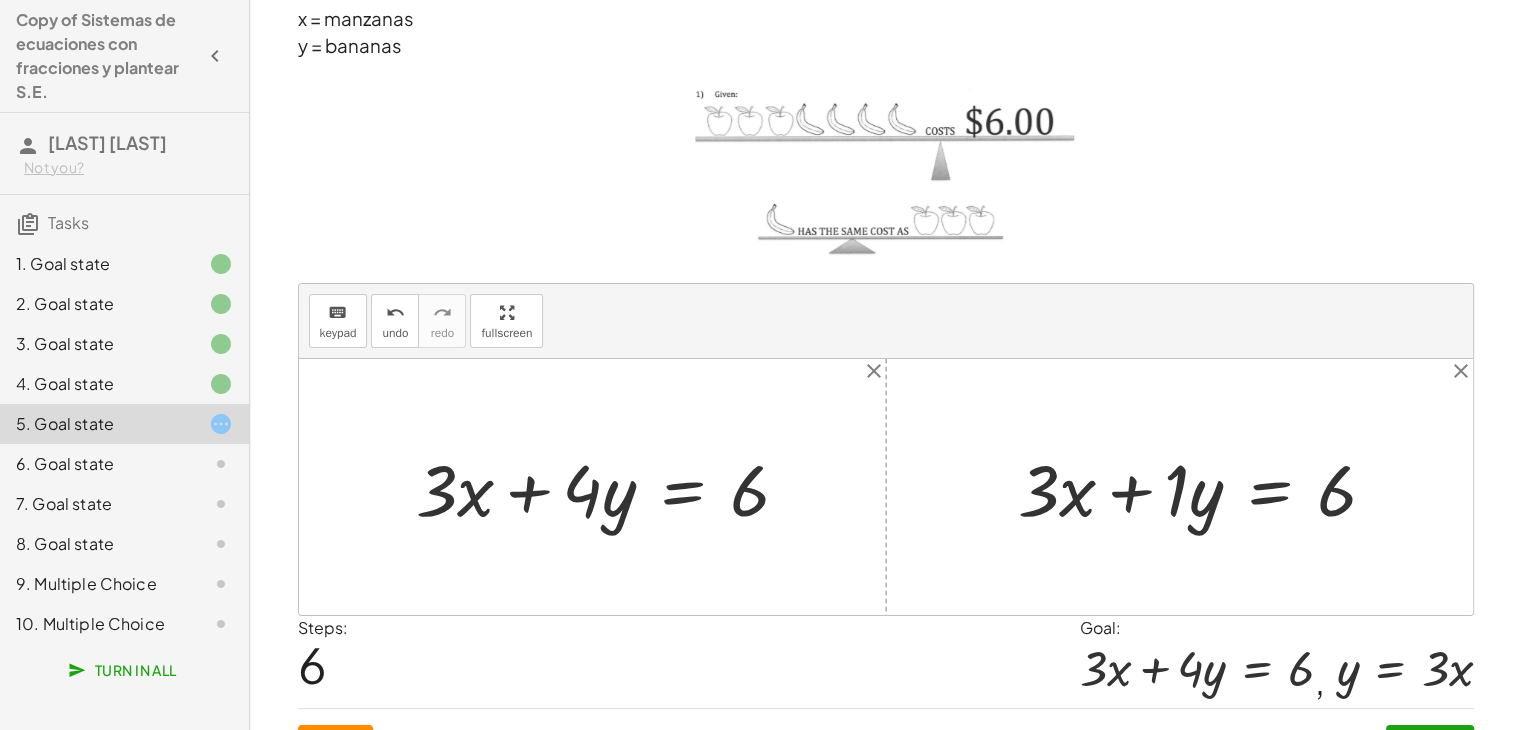 scroll, scrollTop: 115, scrollLeft: 0, axis: vertical 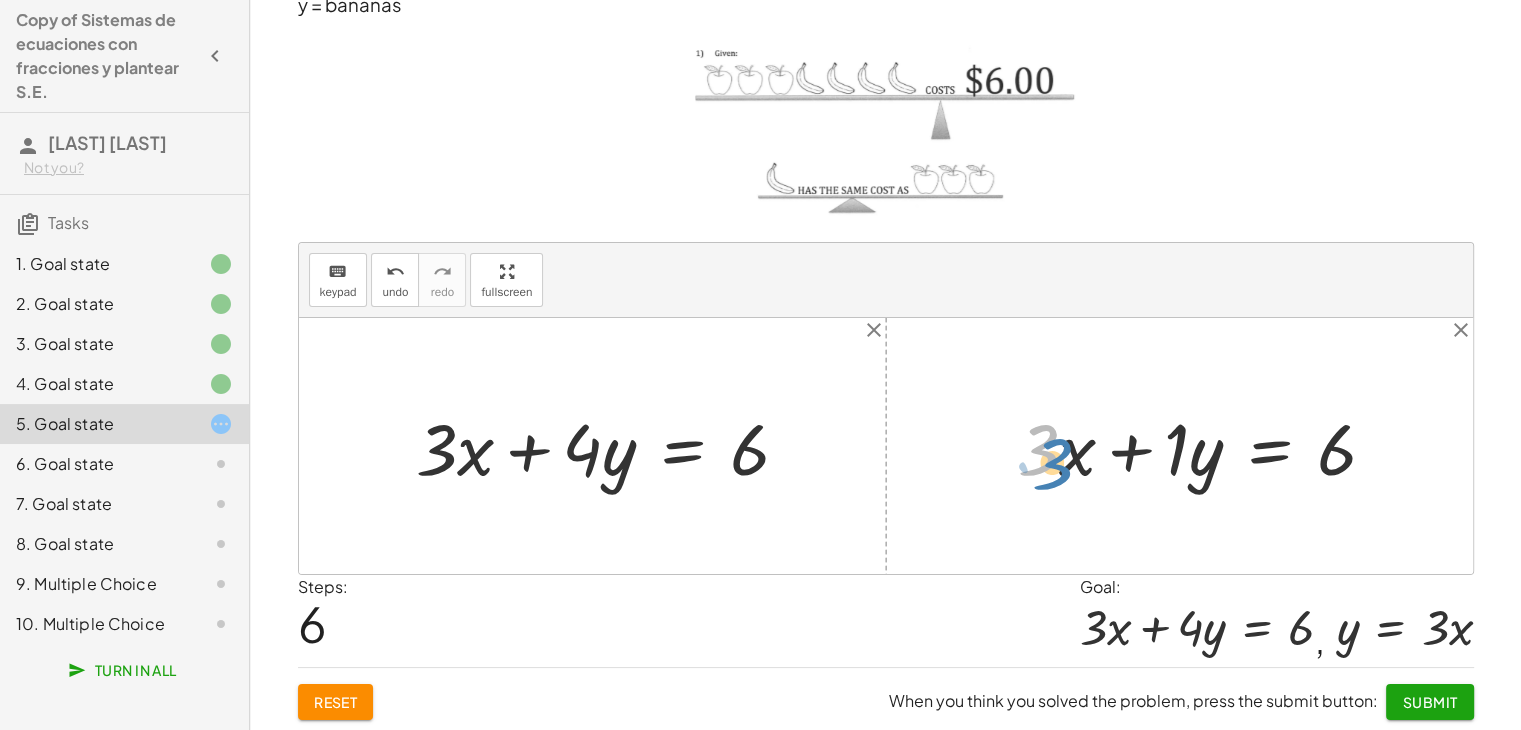 drag, startPoint x: 1043, startPoint y: 457, endPoint x: 1044, endPoint y: 475, distance: 18.027756 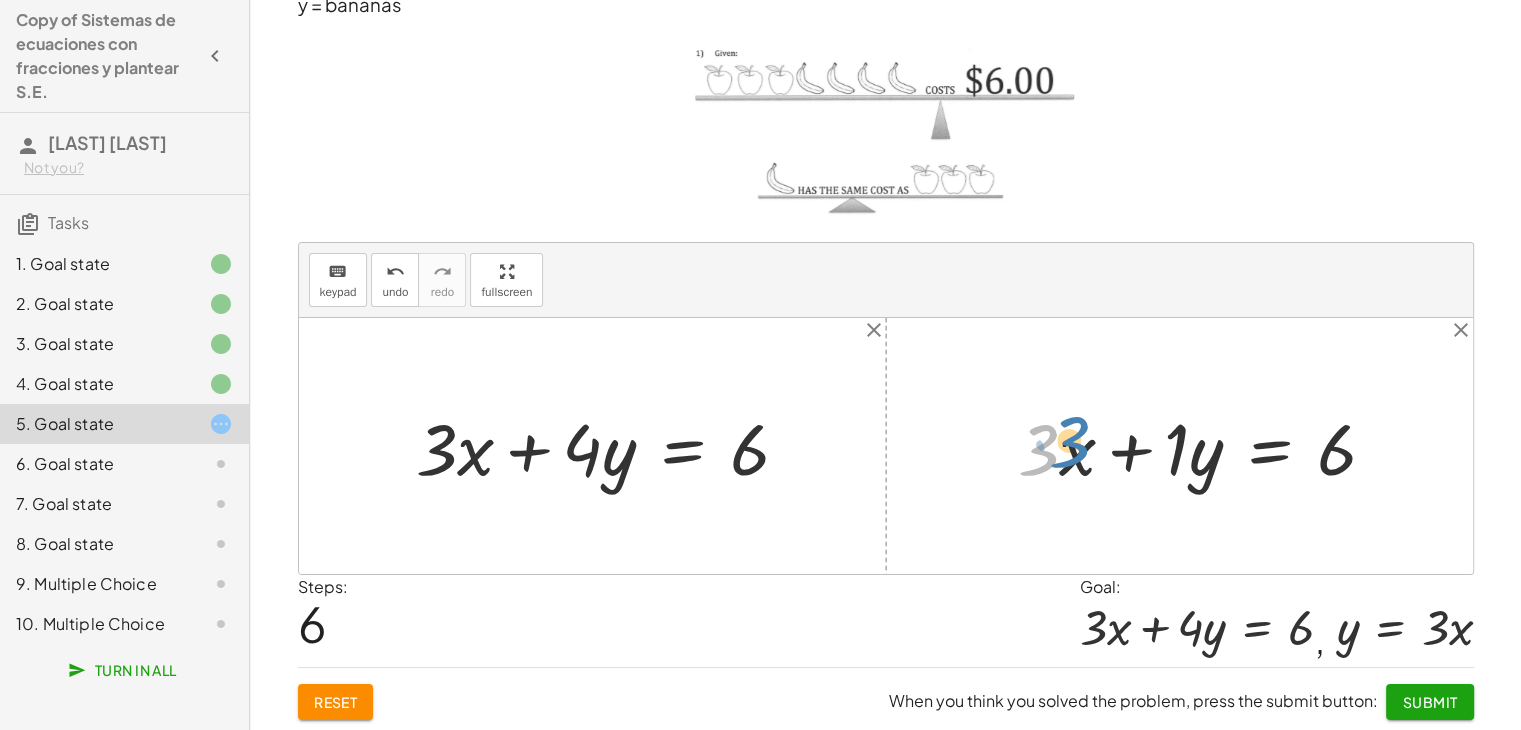 click at bounding box center (1205, 446) 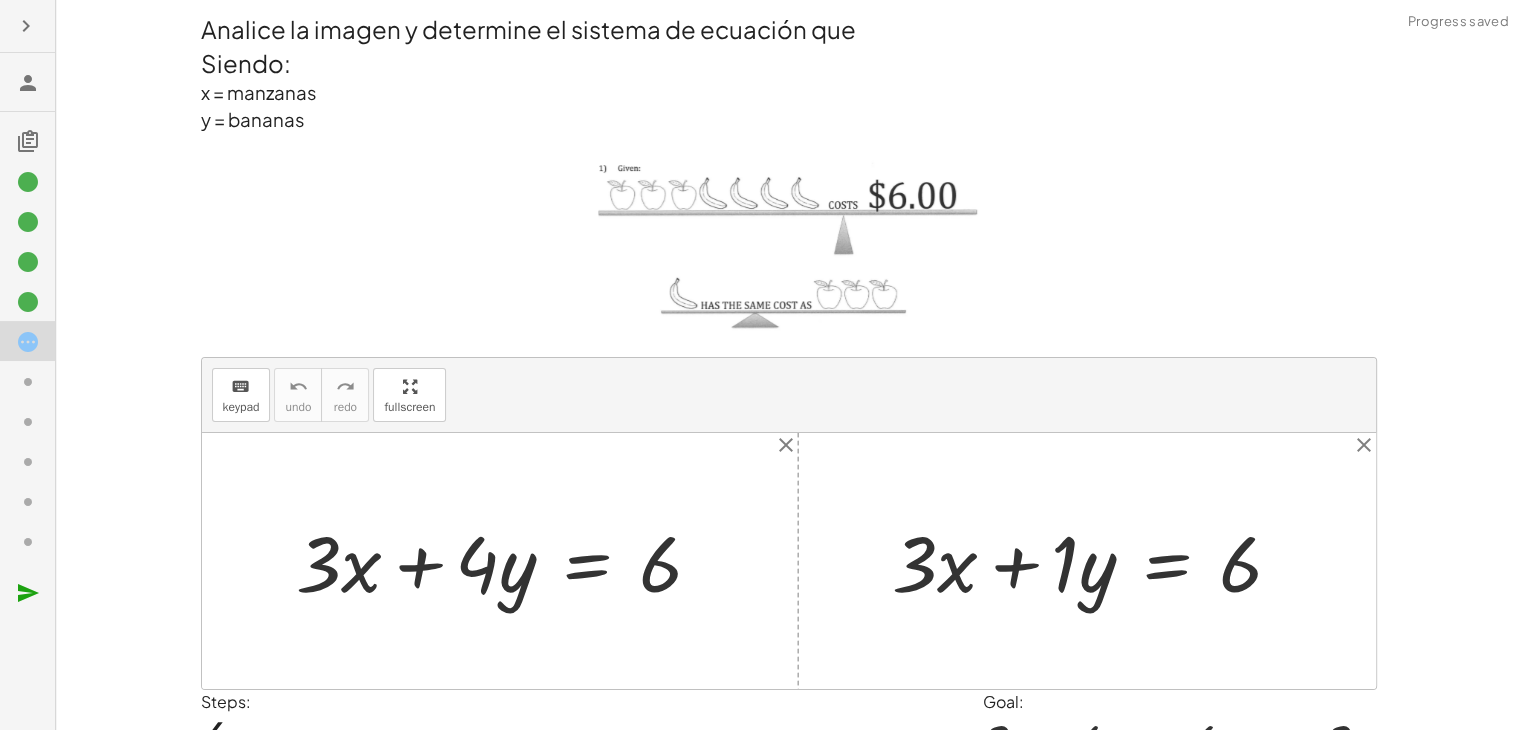 scroll, scrollTop: 115, scrollLeft: 0, axis: vertical 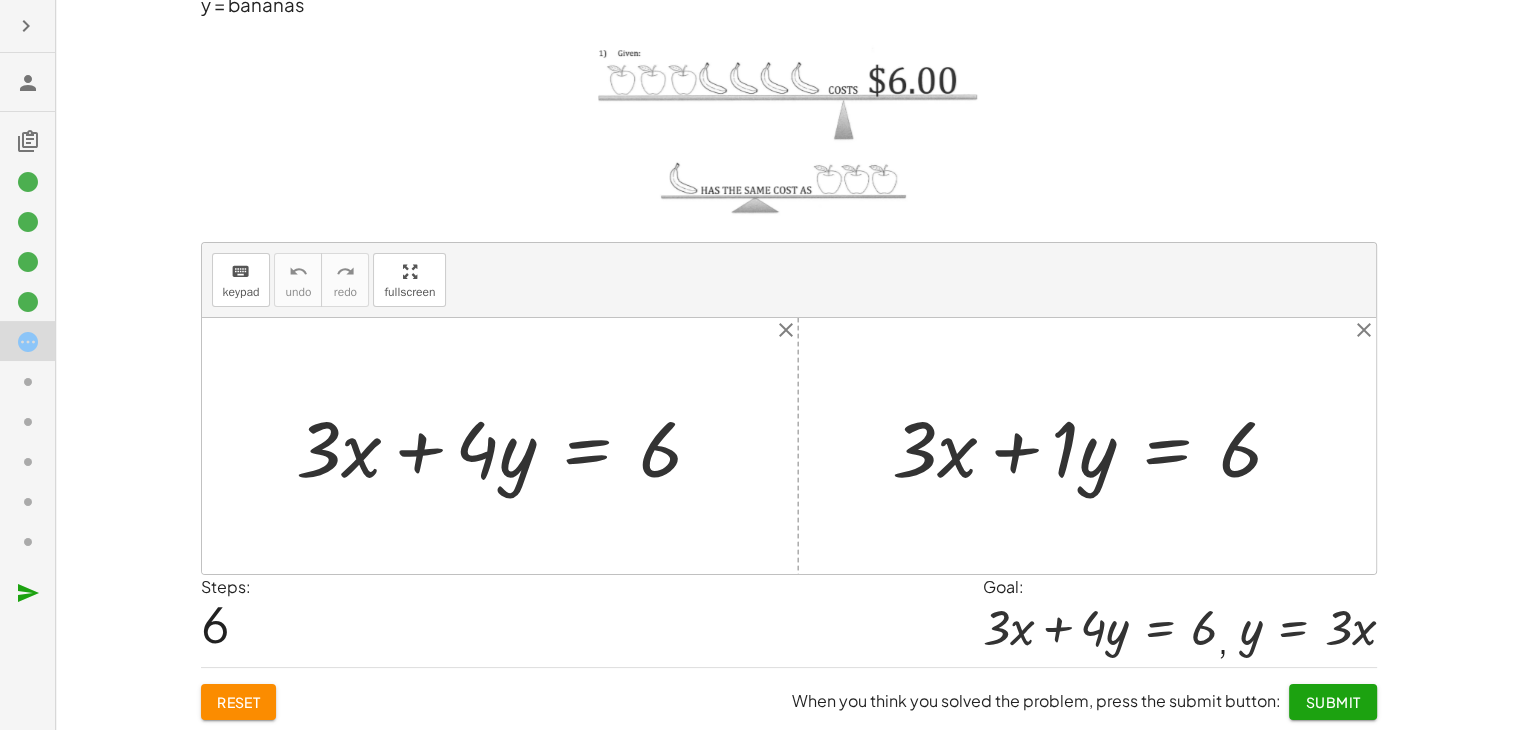 click at bounding box center (1095, 446) 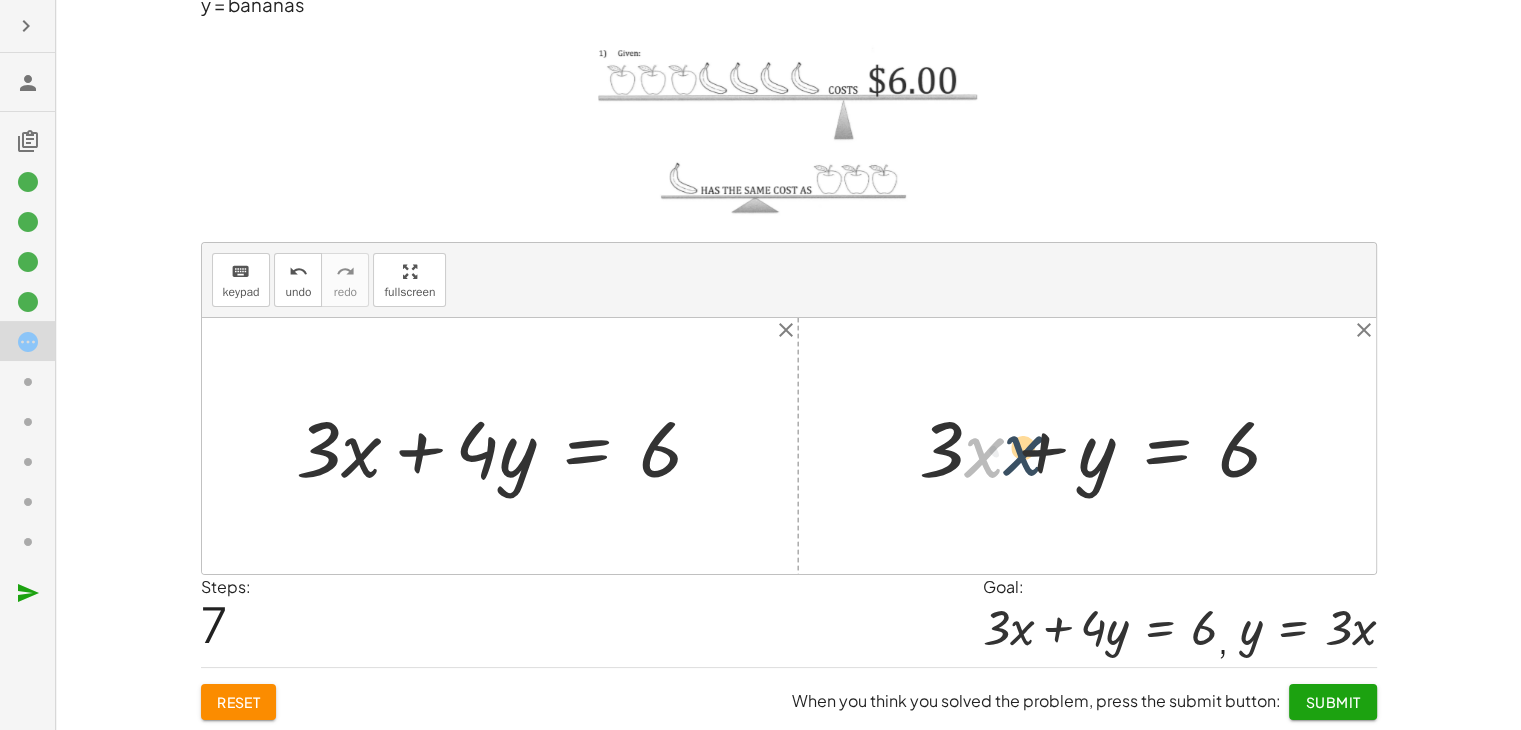 click at bounding box center (1108, 446) 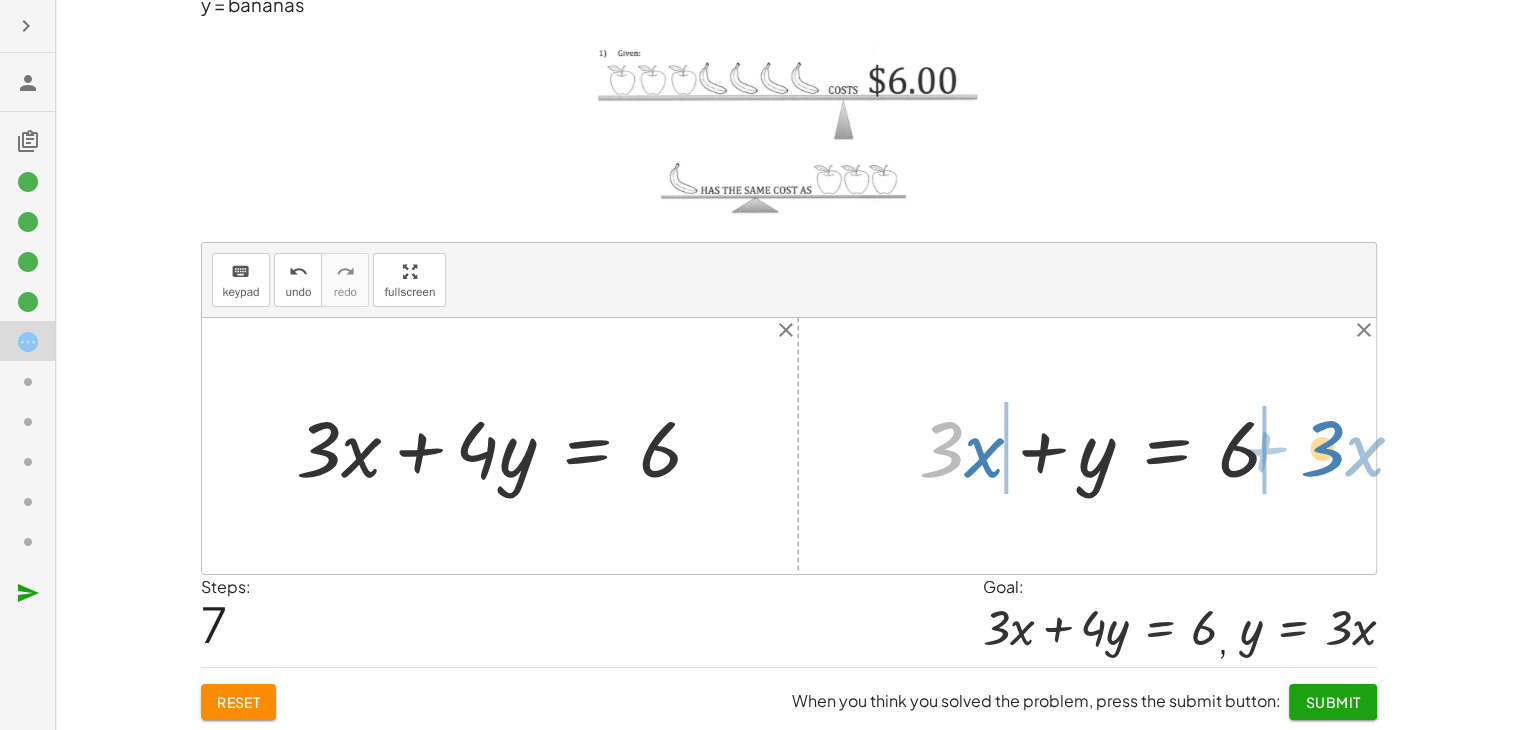 drag, startPoint x: 949, startPoint y: 451, endPoint x: 1330, endPoint y: 450, distance: 381.0013 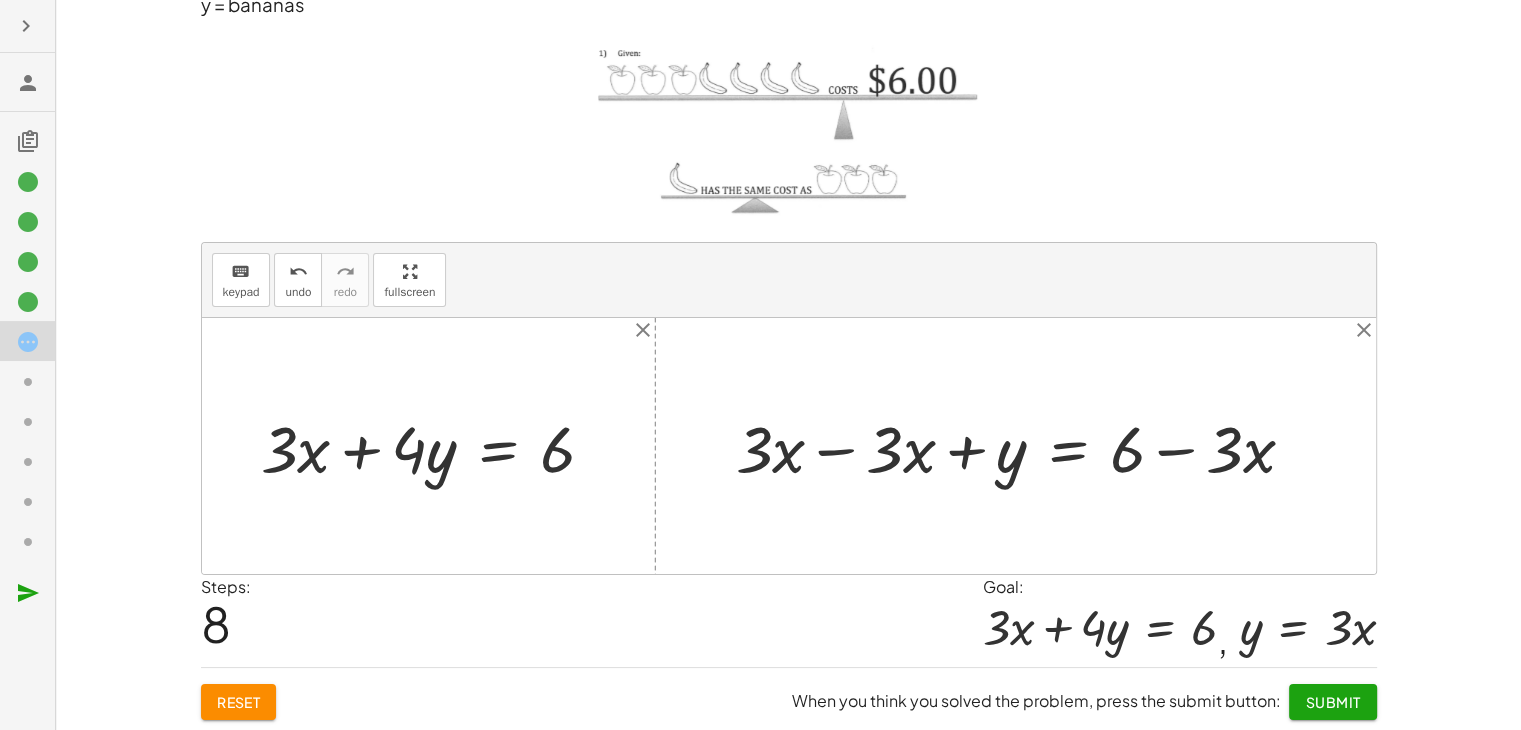 click at bounding box center (1023, 446) 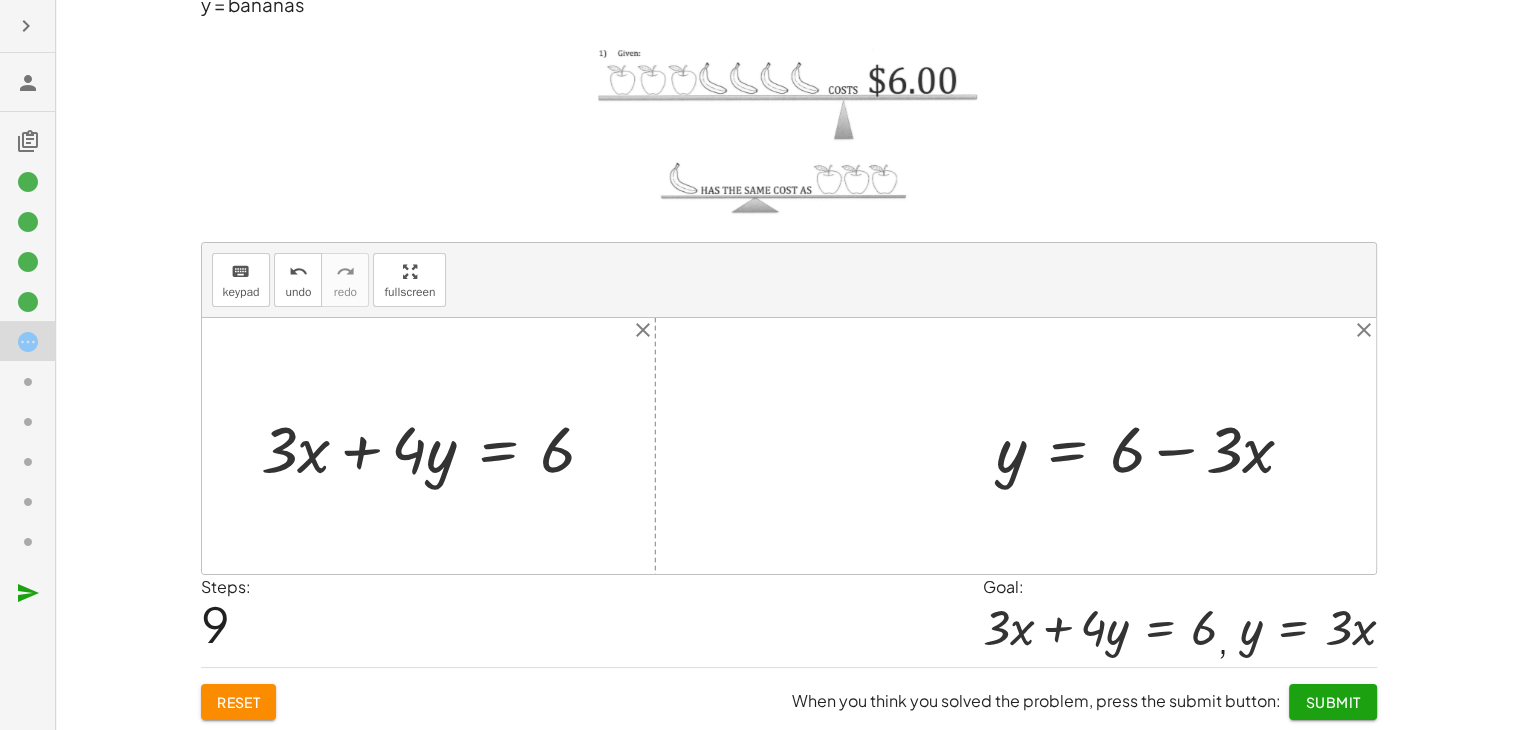 click at bounding box center [1153, 446] 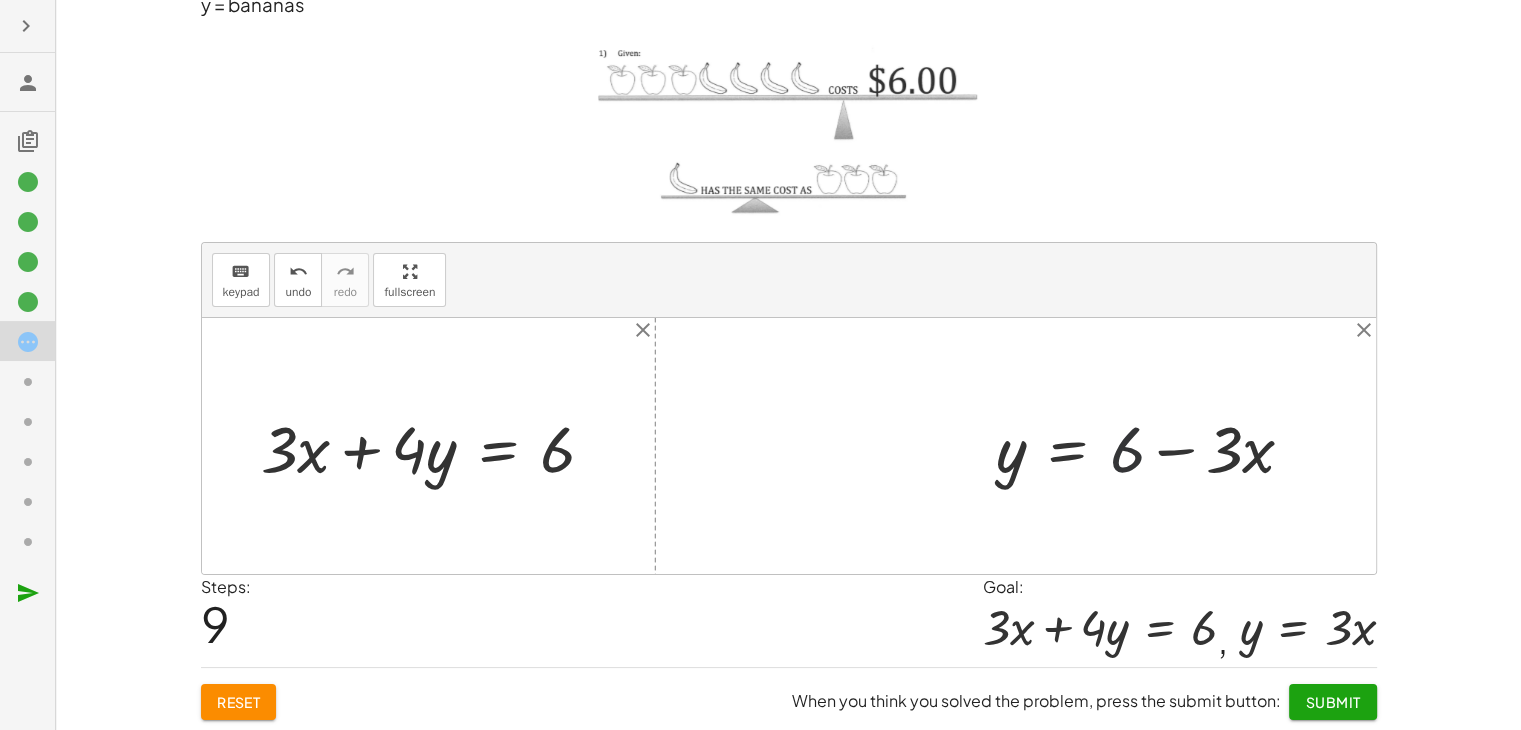 click at bounding box center (1153, 446) 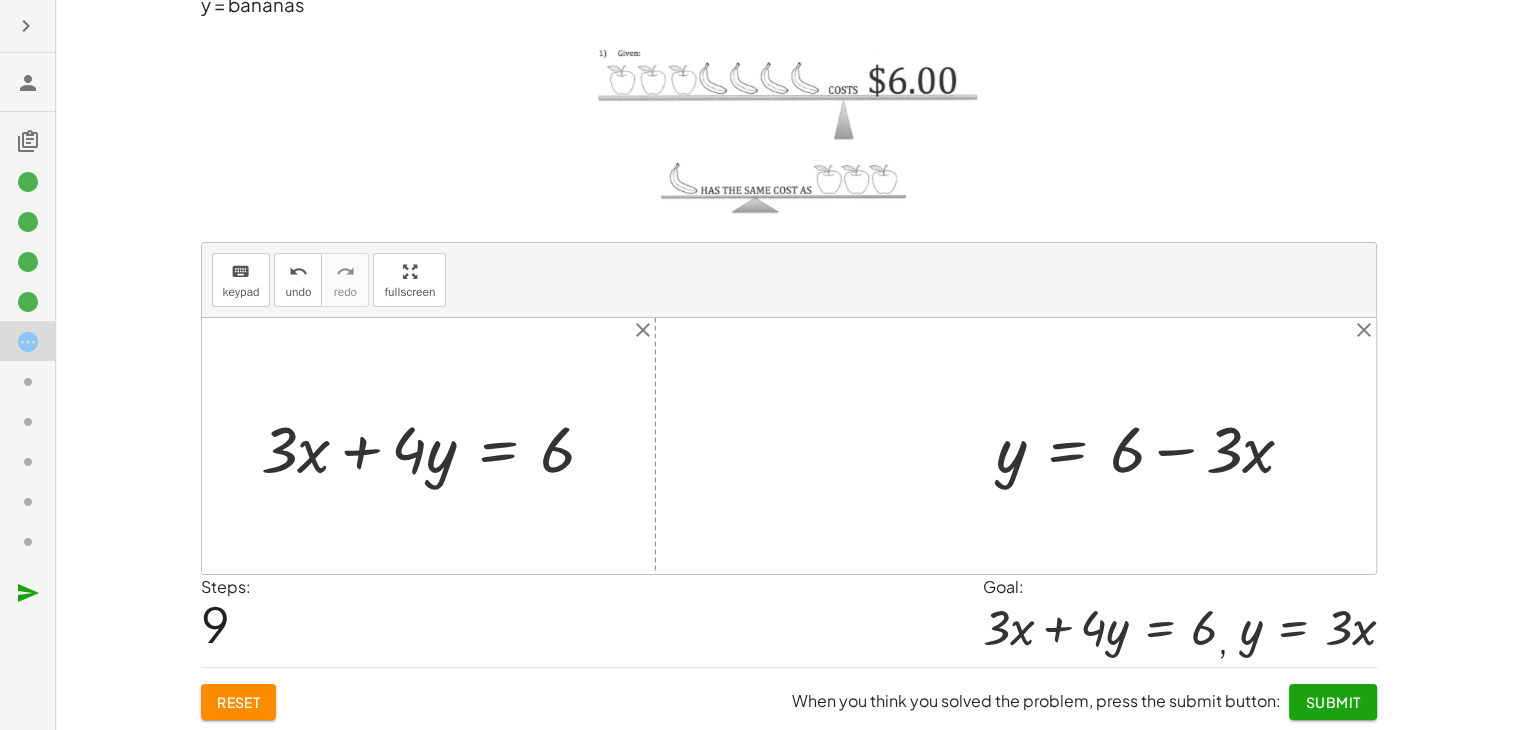click at bounding box center (1153, 446) 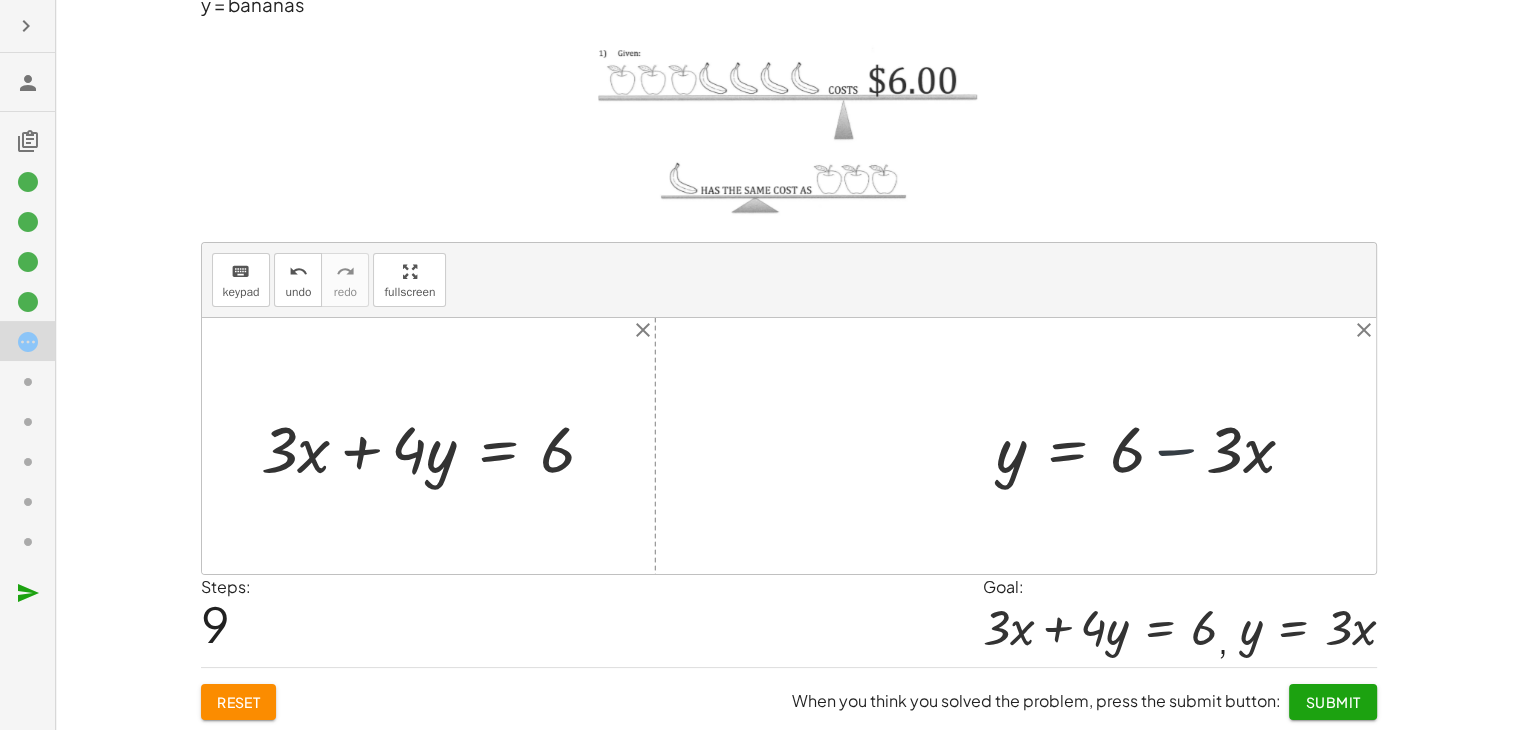 click at bounding box center (1153, 446) 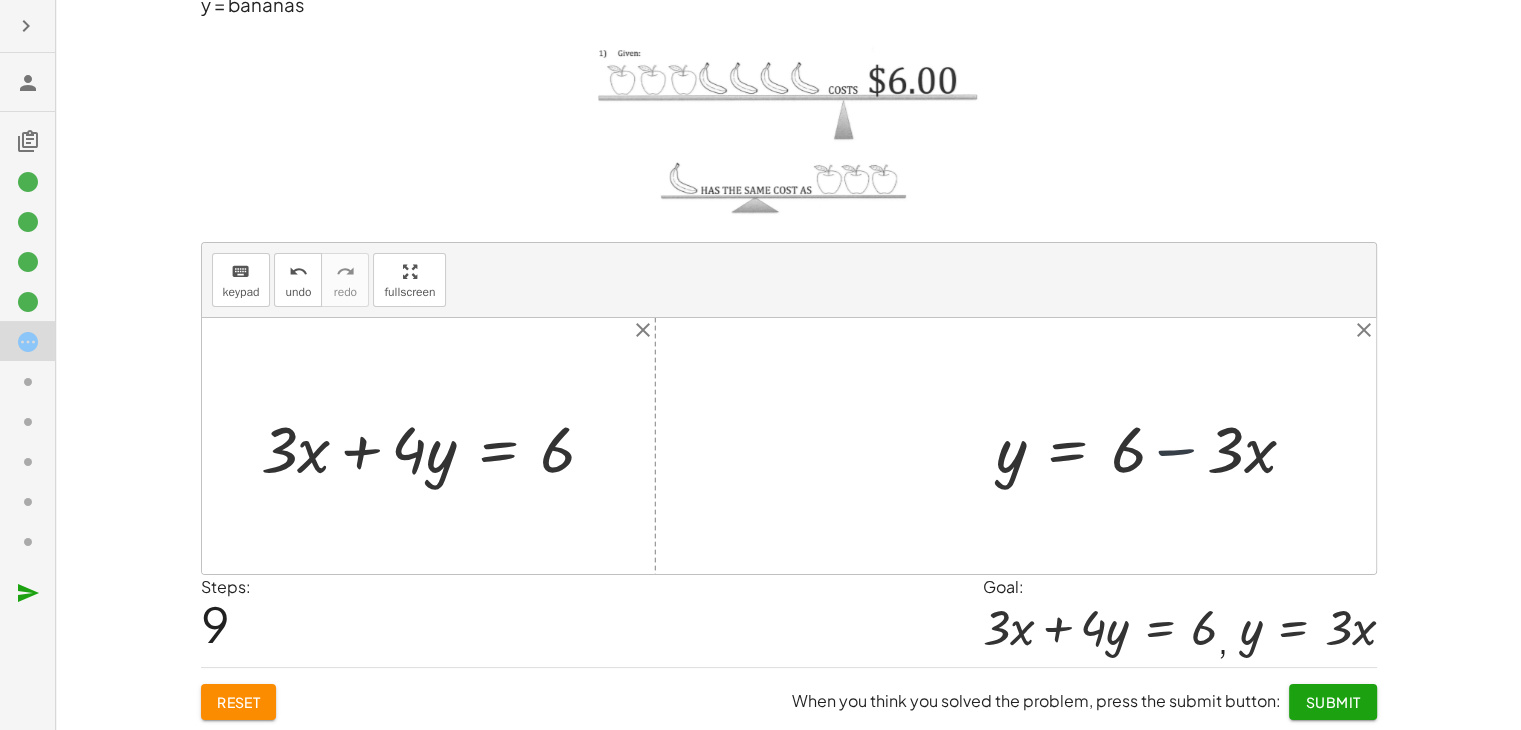 click at bounding box center (1153, 446) 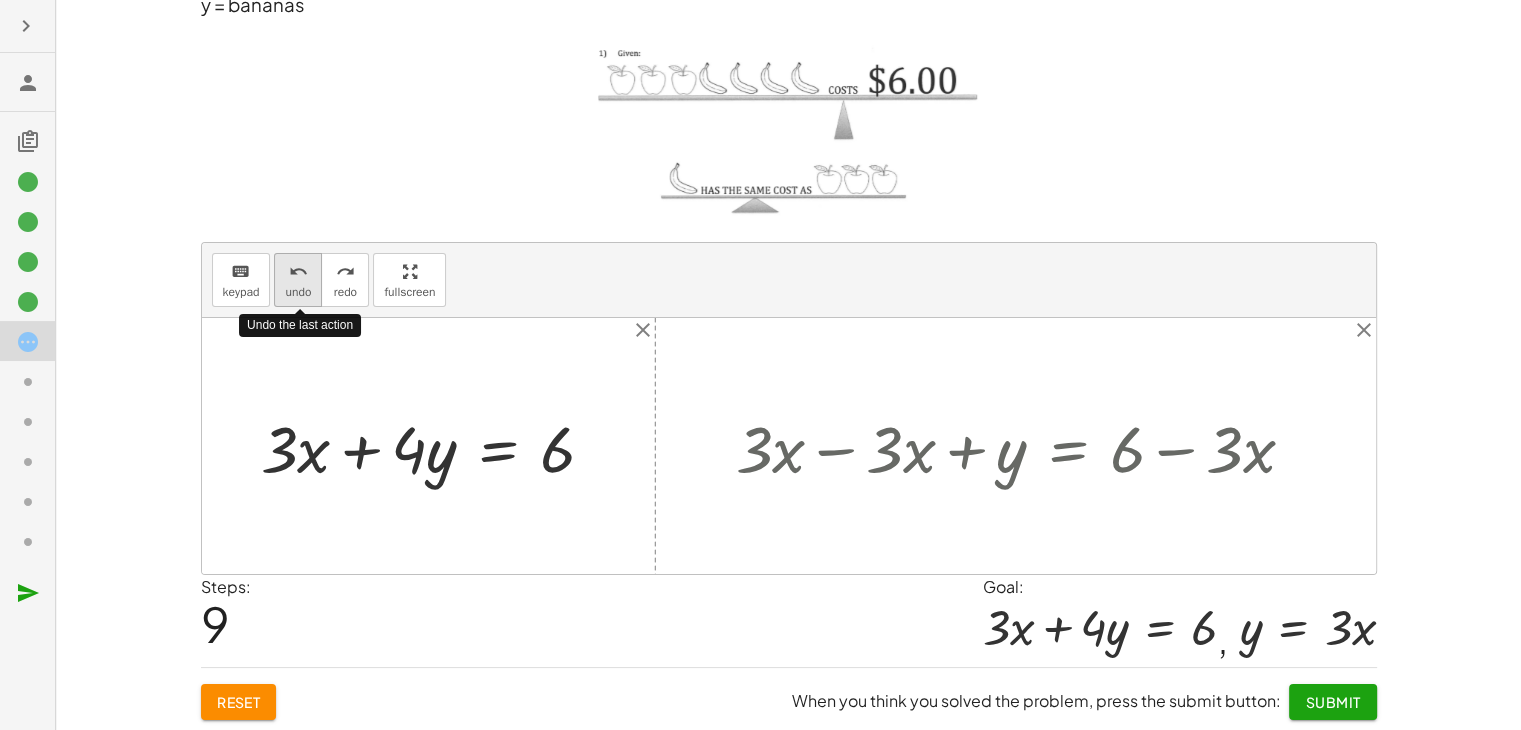 click on "undo undo" at bounding box center (298, 280) 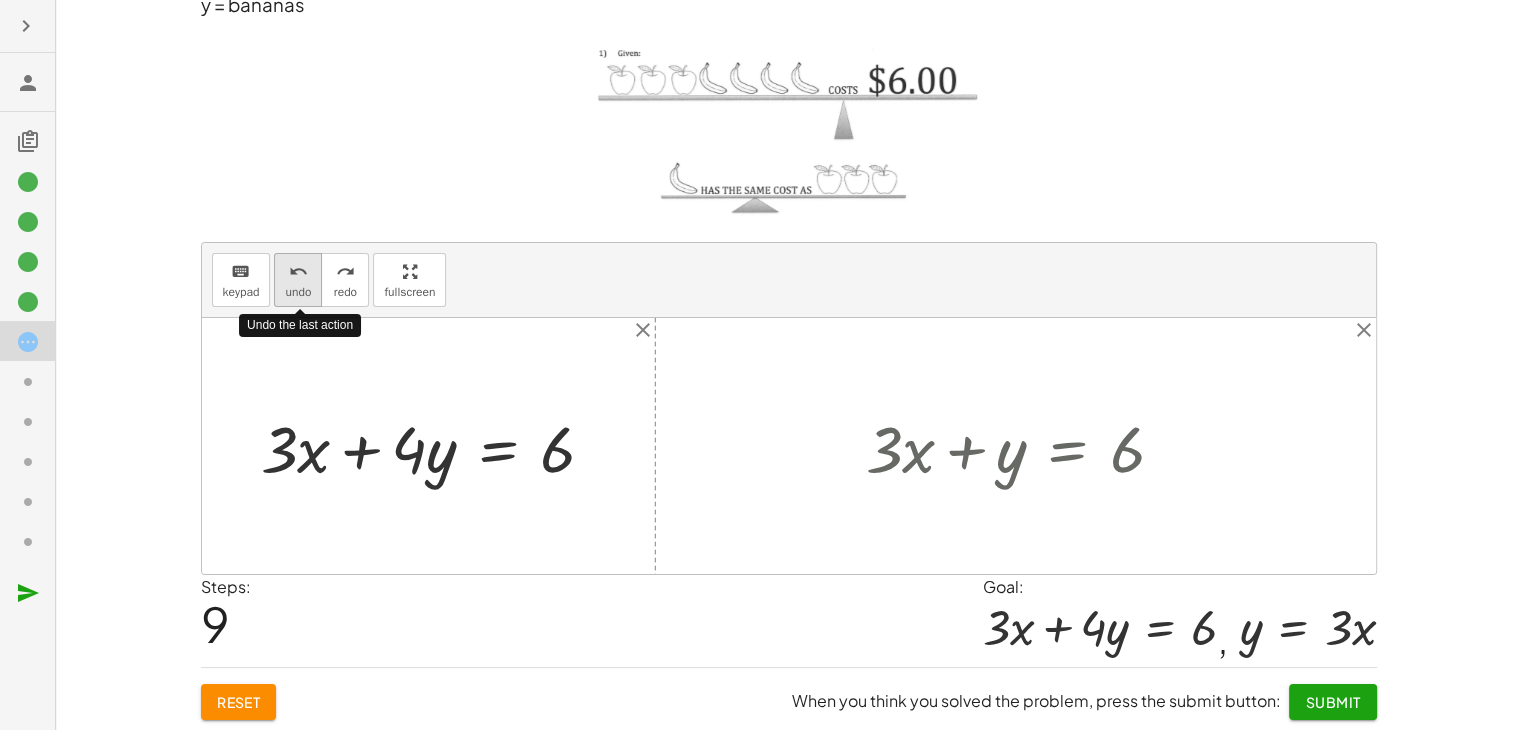 click on "undo undo" at bounding box center [298, 280] 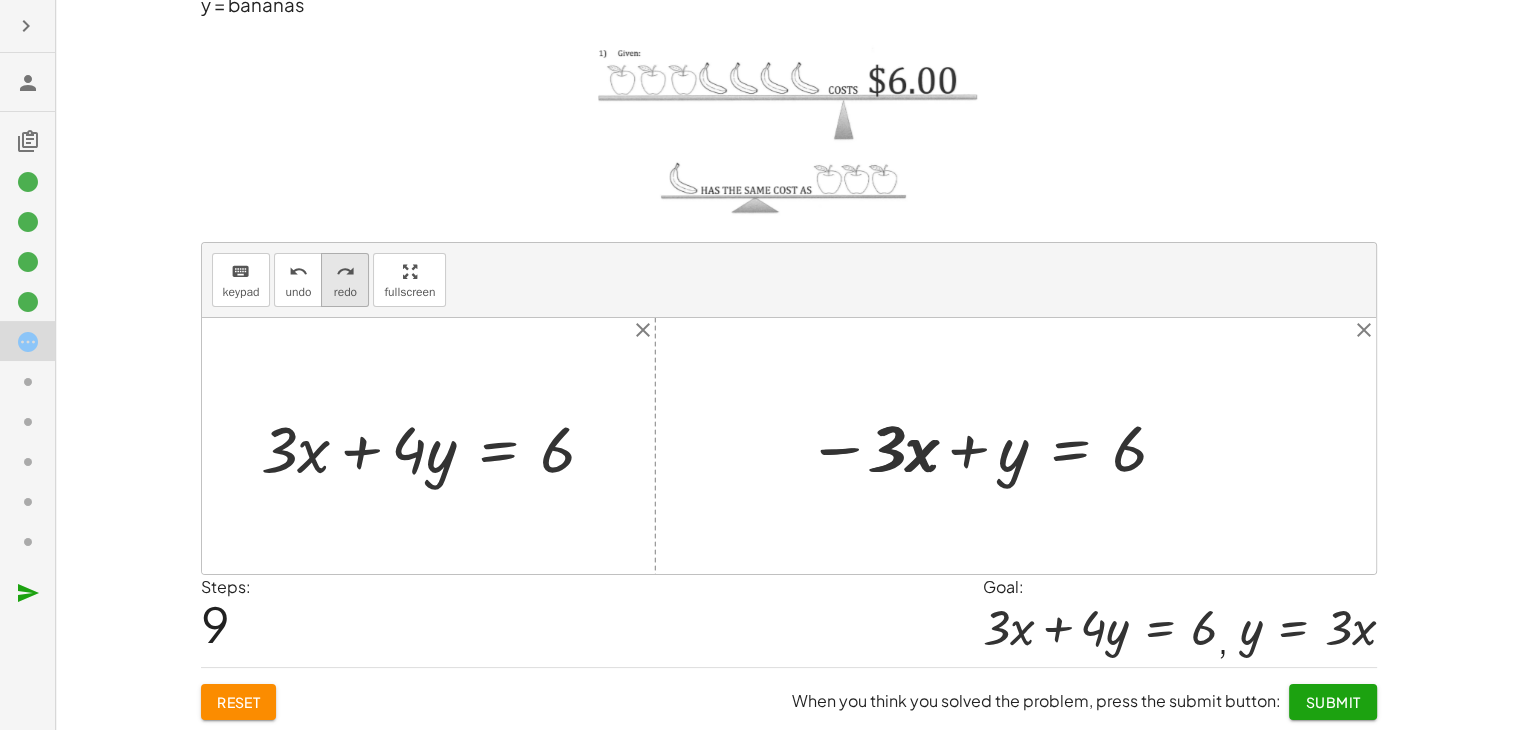 click on "redo redo" at bounding box center [345, 280] 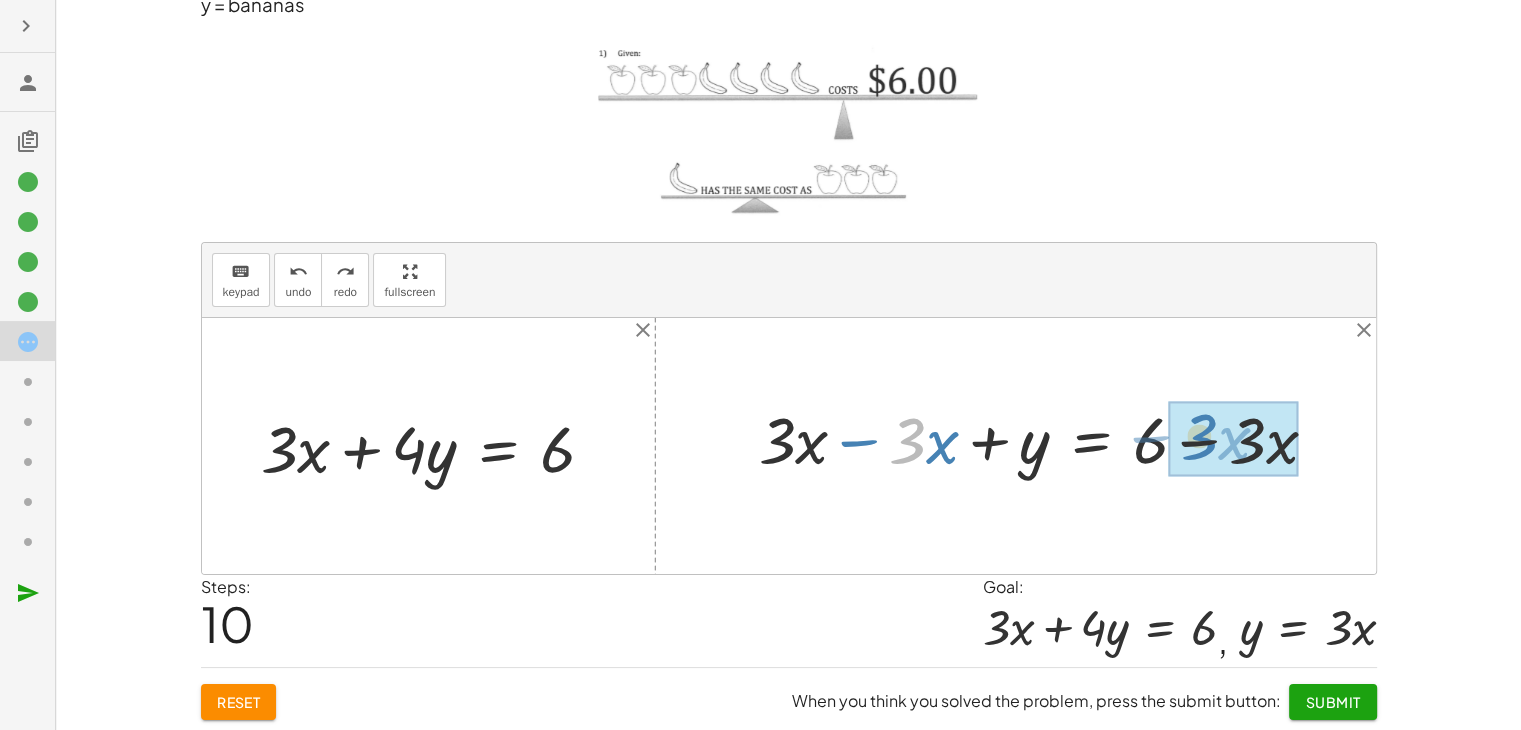 drag, startPoint x: 913, startPoint y: 433, endPoint x: 1205, endPoint y: 429, distance: 292.0274 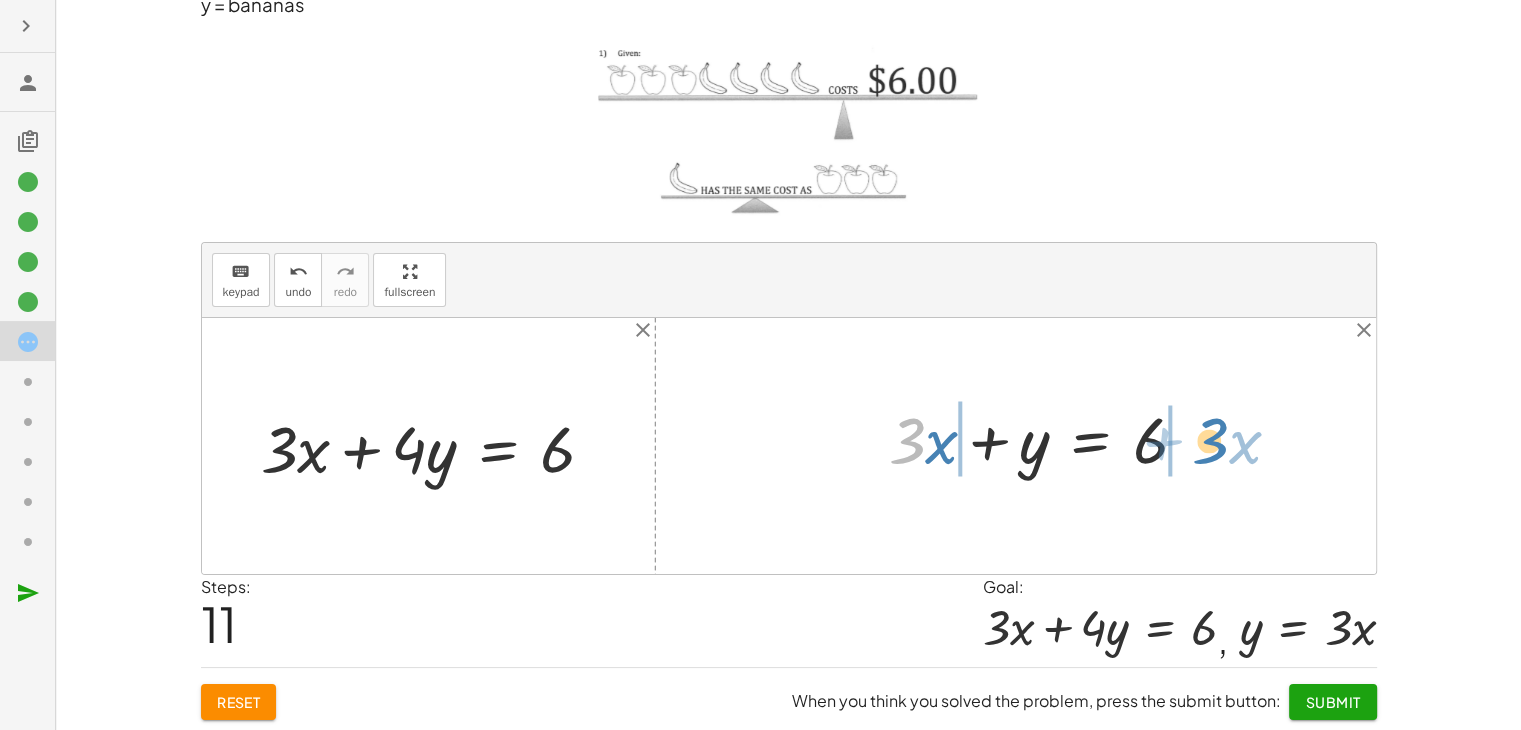 drag, startPoint x: 893, startPoint y: 445, endPoint x: 1203, endPoint y: 444, distance: 310.00162 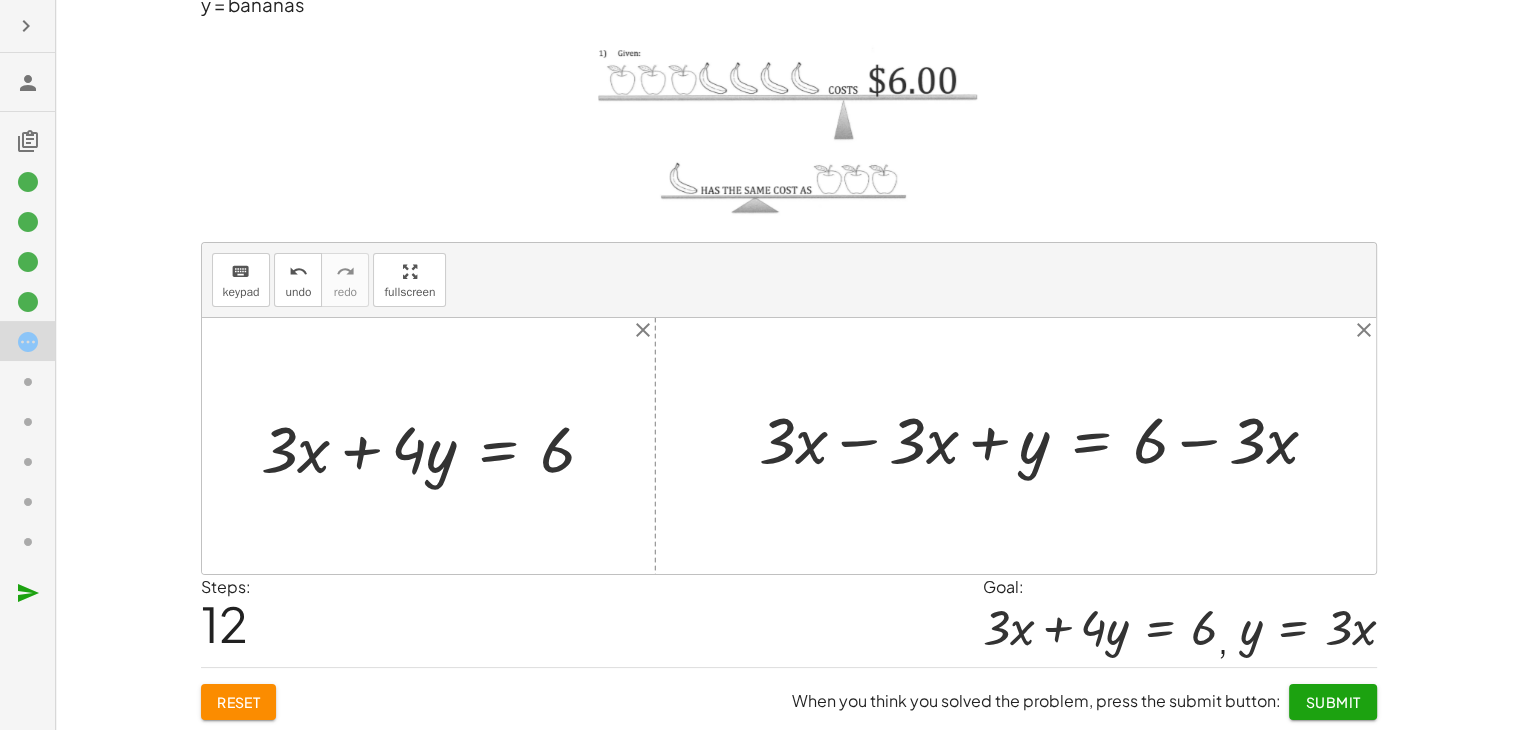click at bounding box center [1046, 437] 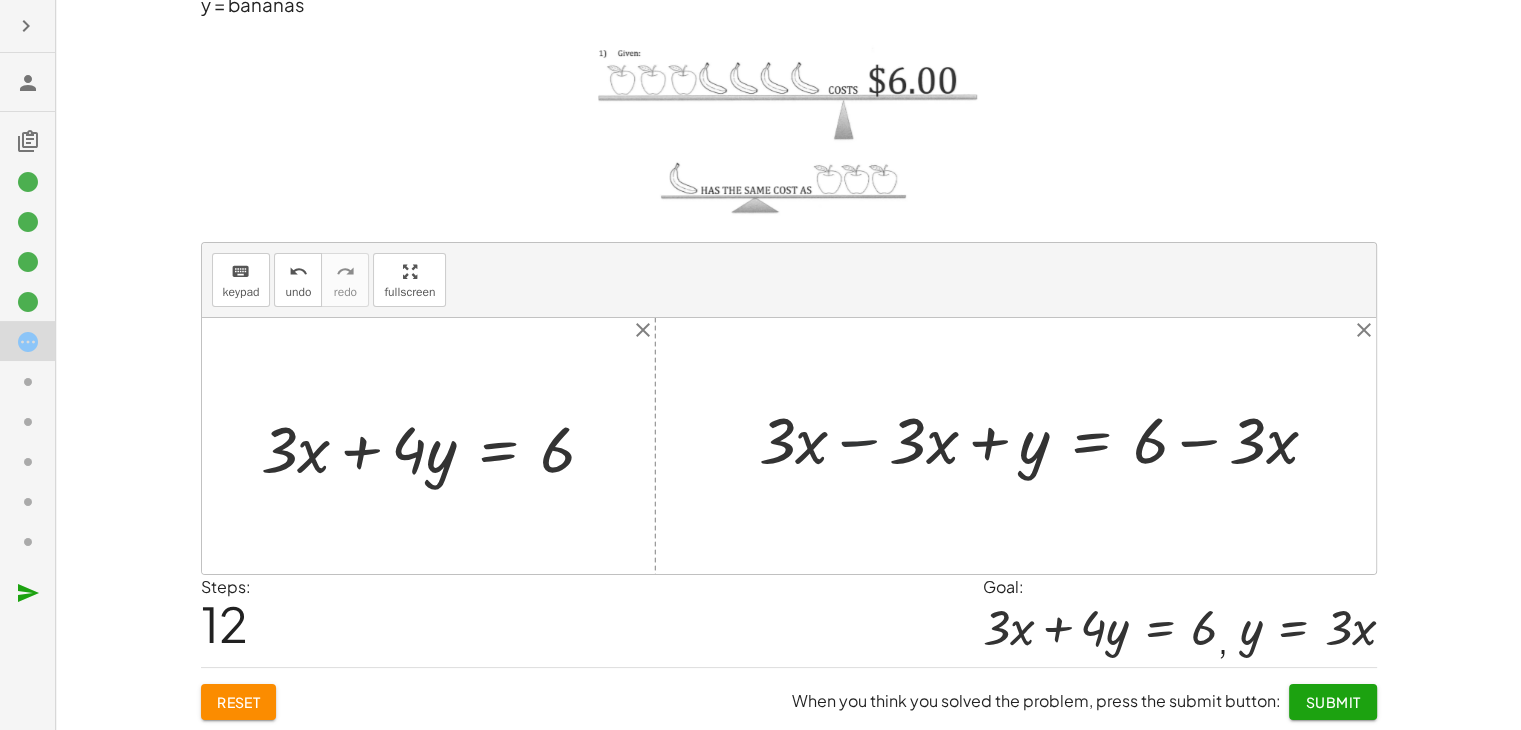 click at bounding box center (1046, 437) 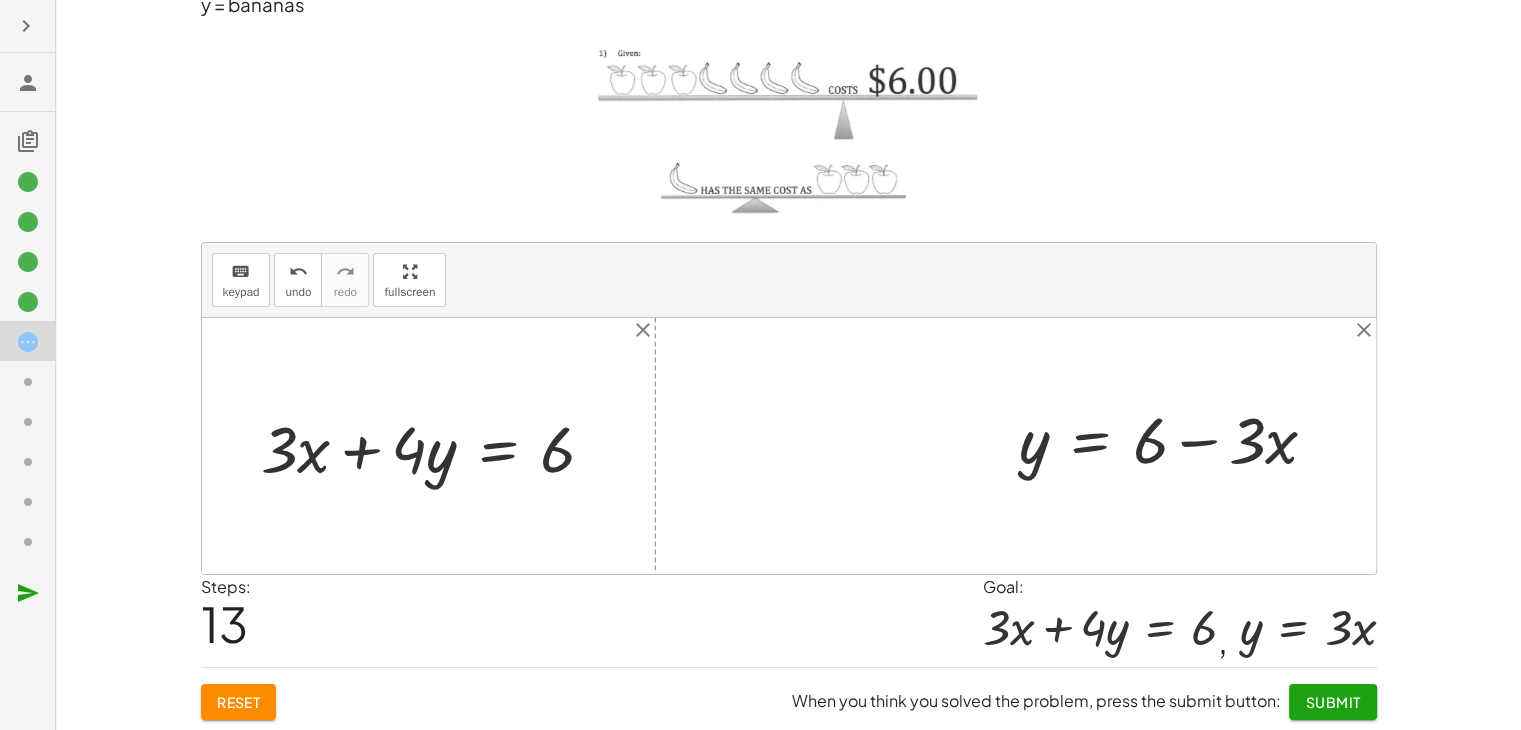 click at bounding box center [1176, 437] 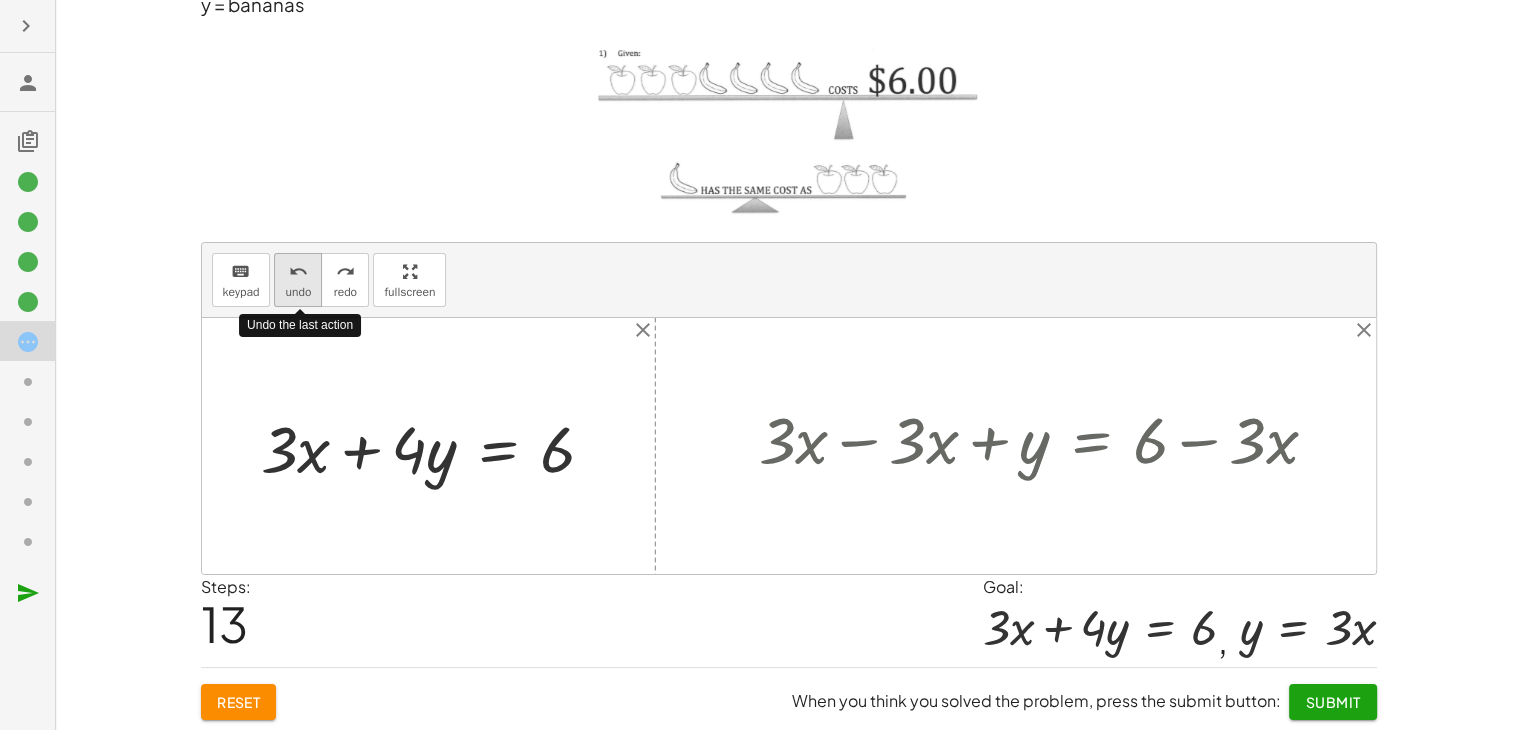 click on "undo" at bounding box center [298, 271] 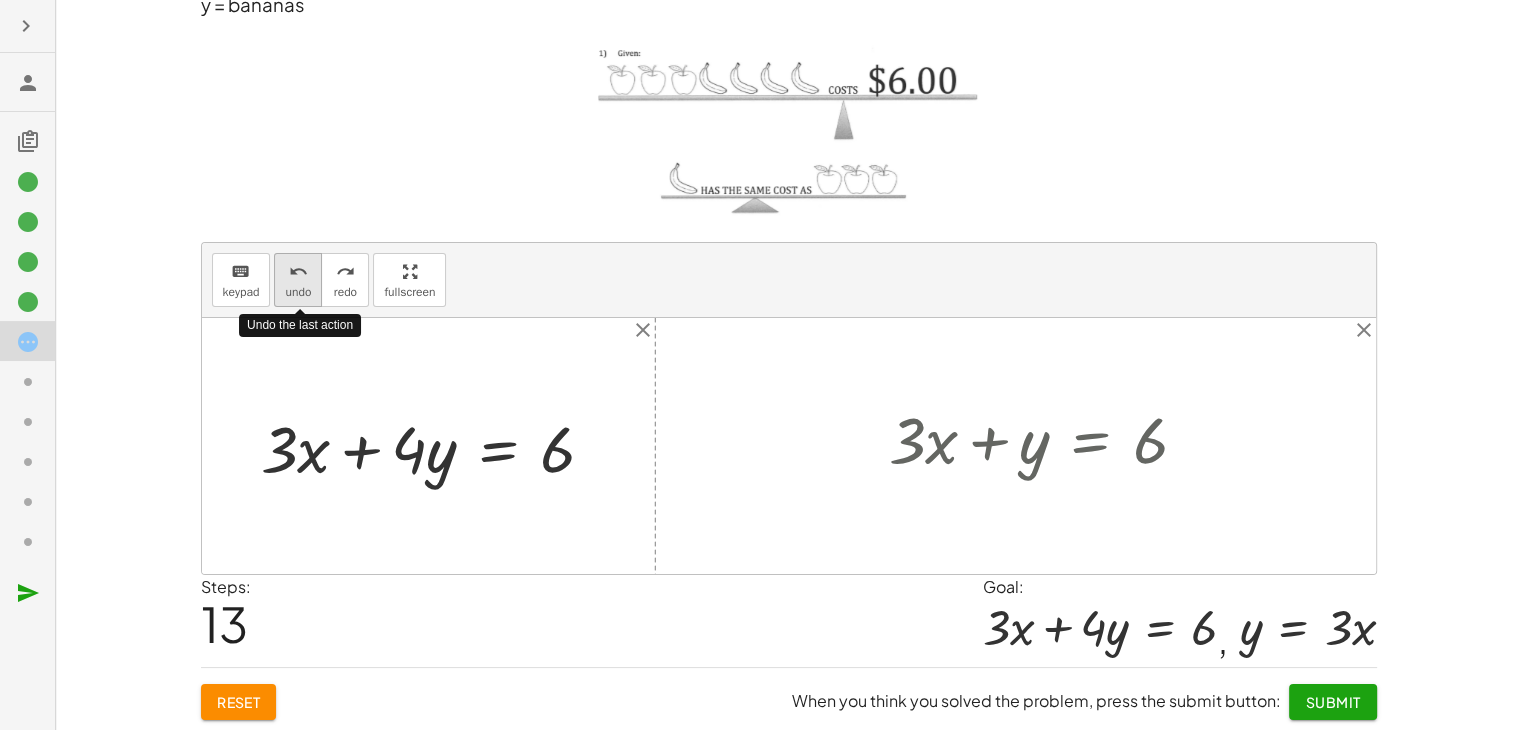 click on "undo" at bounding box center [298, 271] 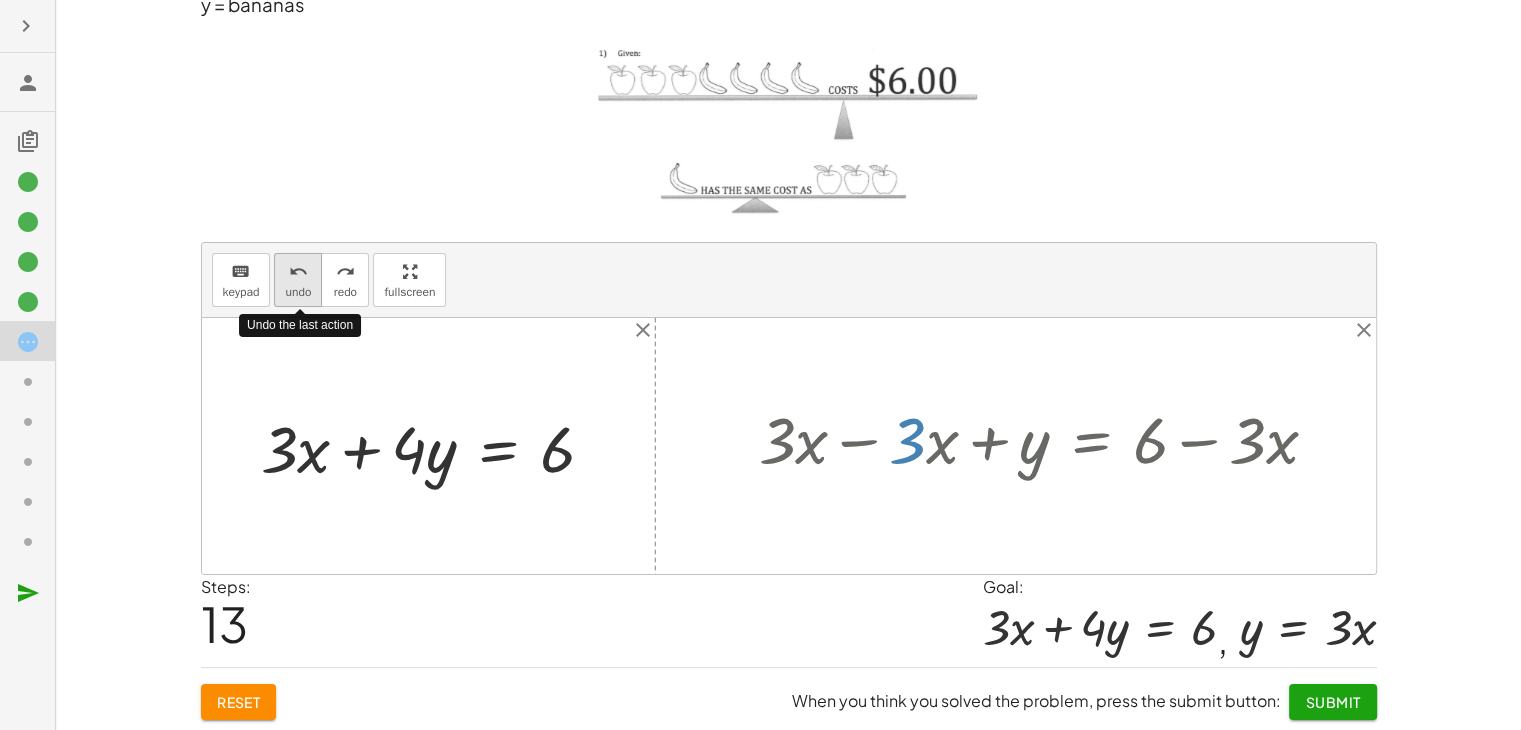 click on "undo" at bounding box center (298, 271) 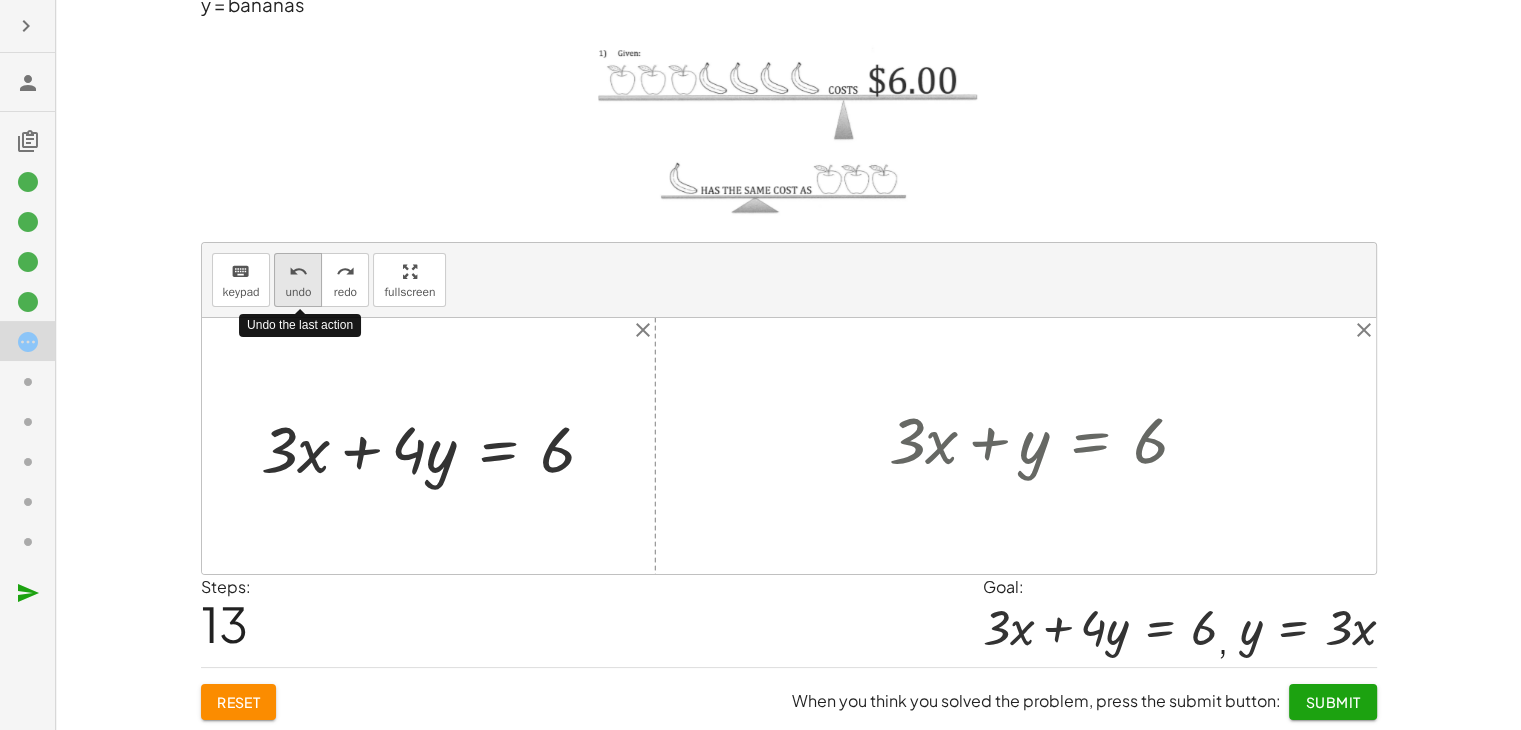 click on "undo" at bounding box center [298, 271] 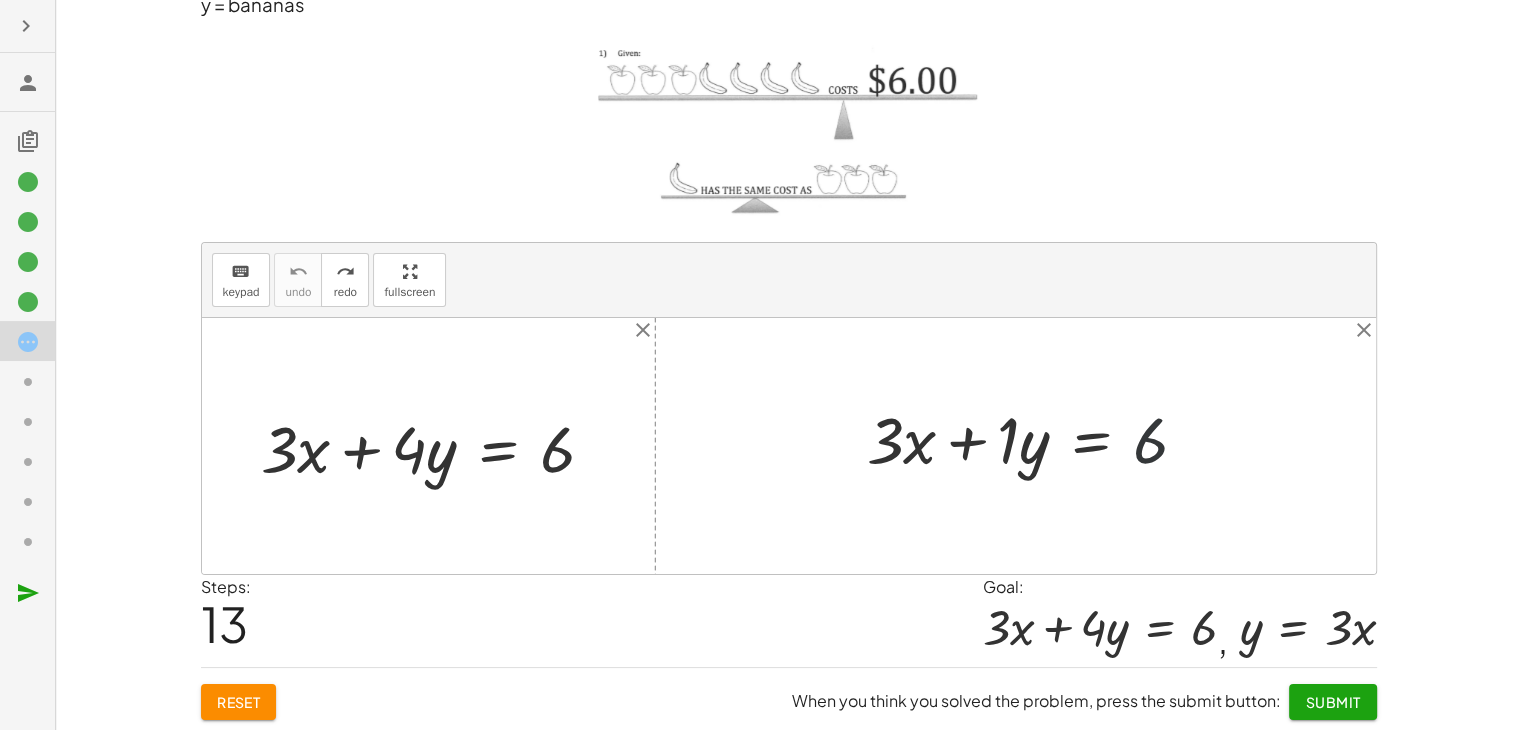 click at bounding box center (1035, 437) 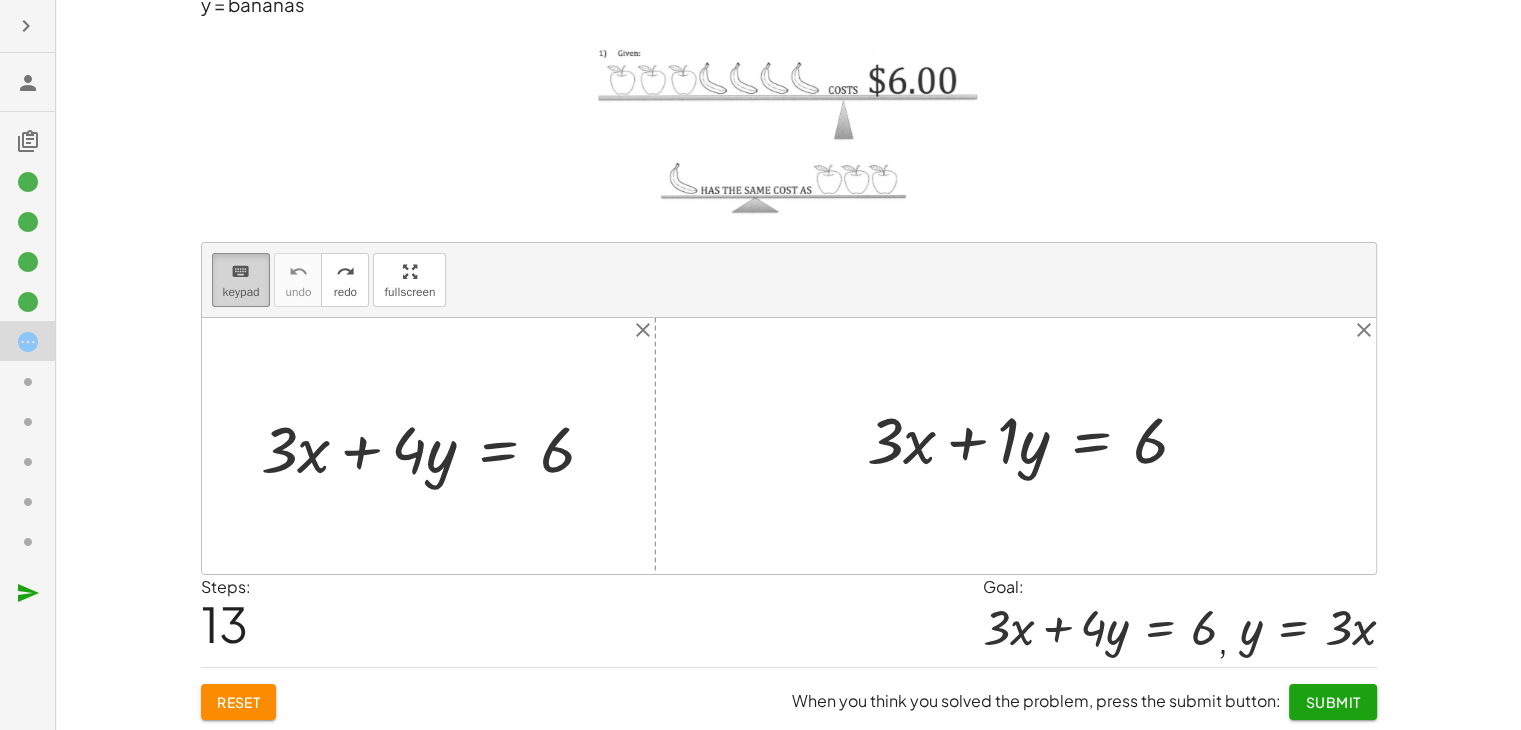 click on "keyboard keypad" at bounding box center [241, 280] 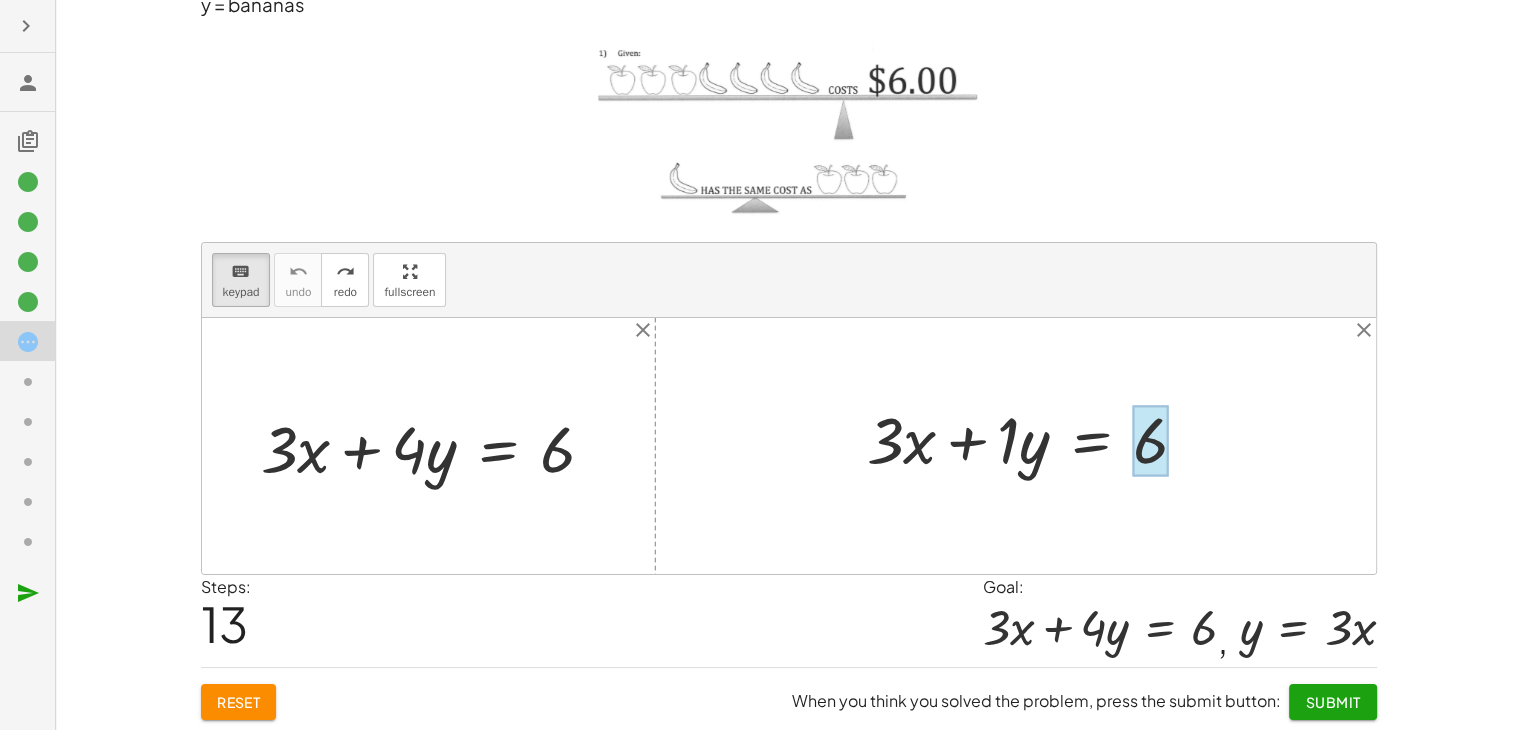 click at bounding box center [1151, 441] 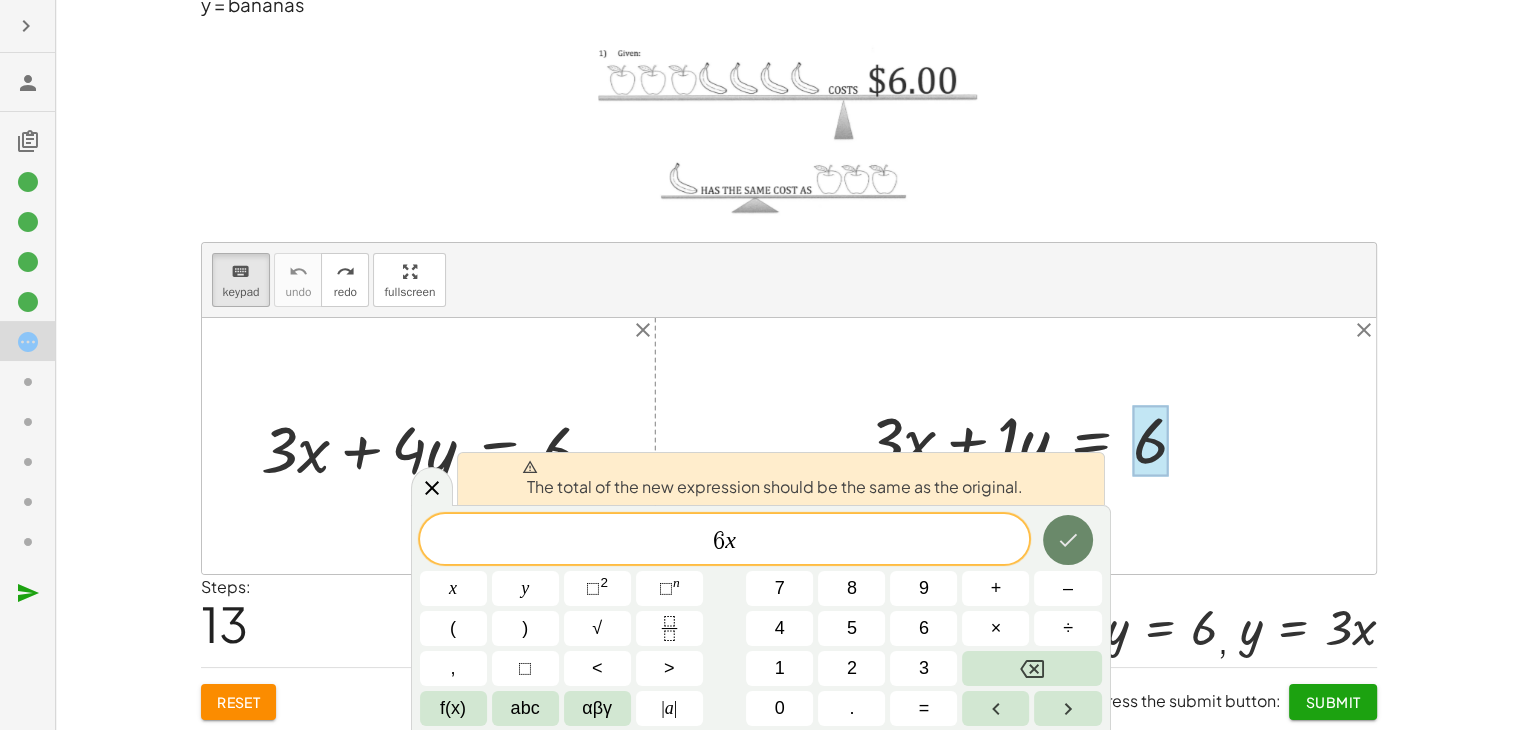 click at bounding box center [1068, 540] 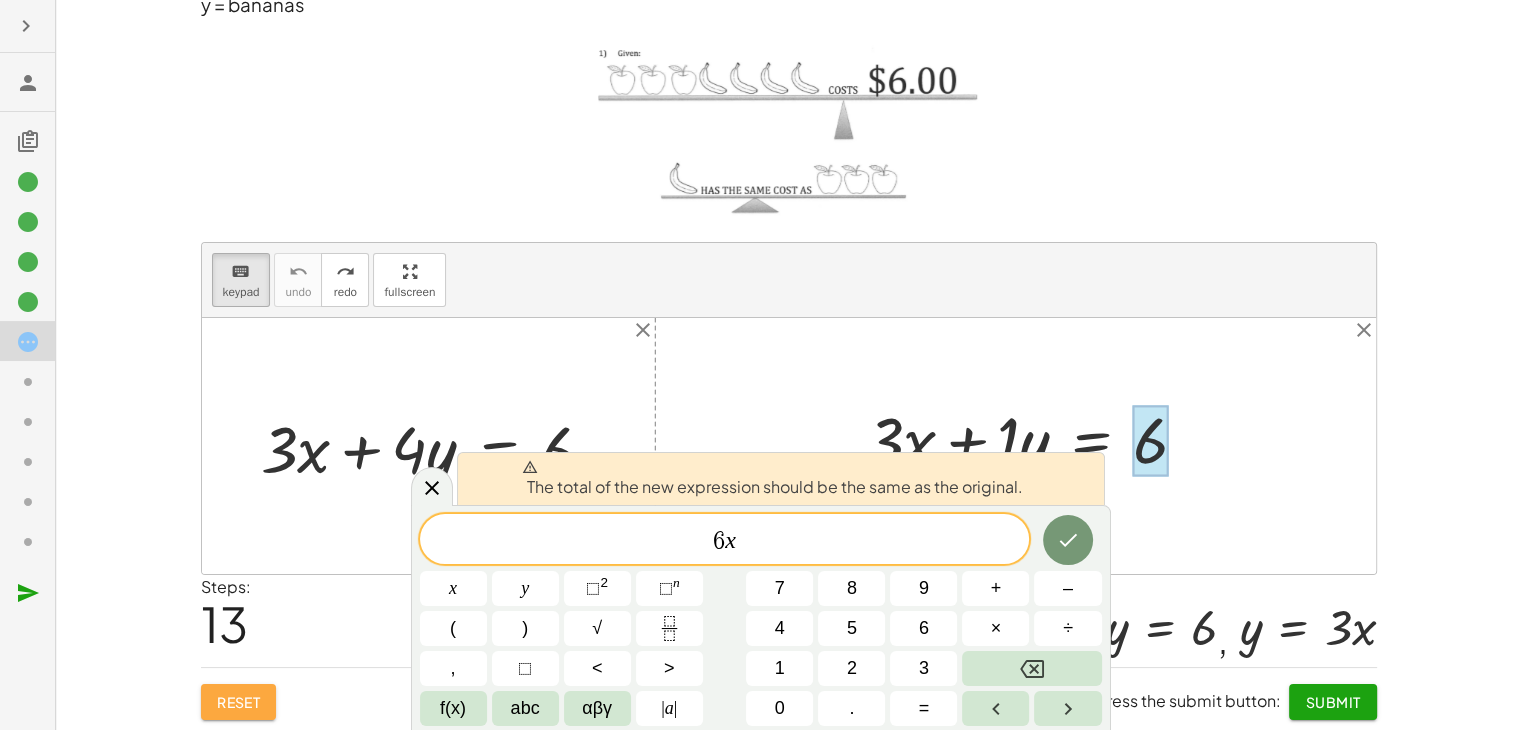 click on "Reset" 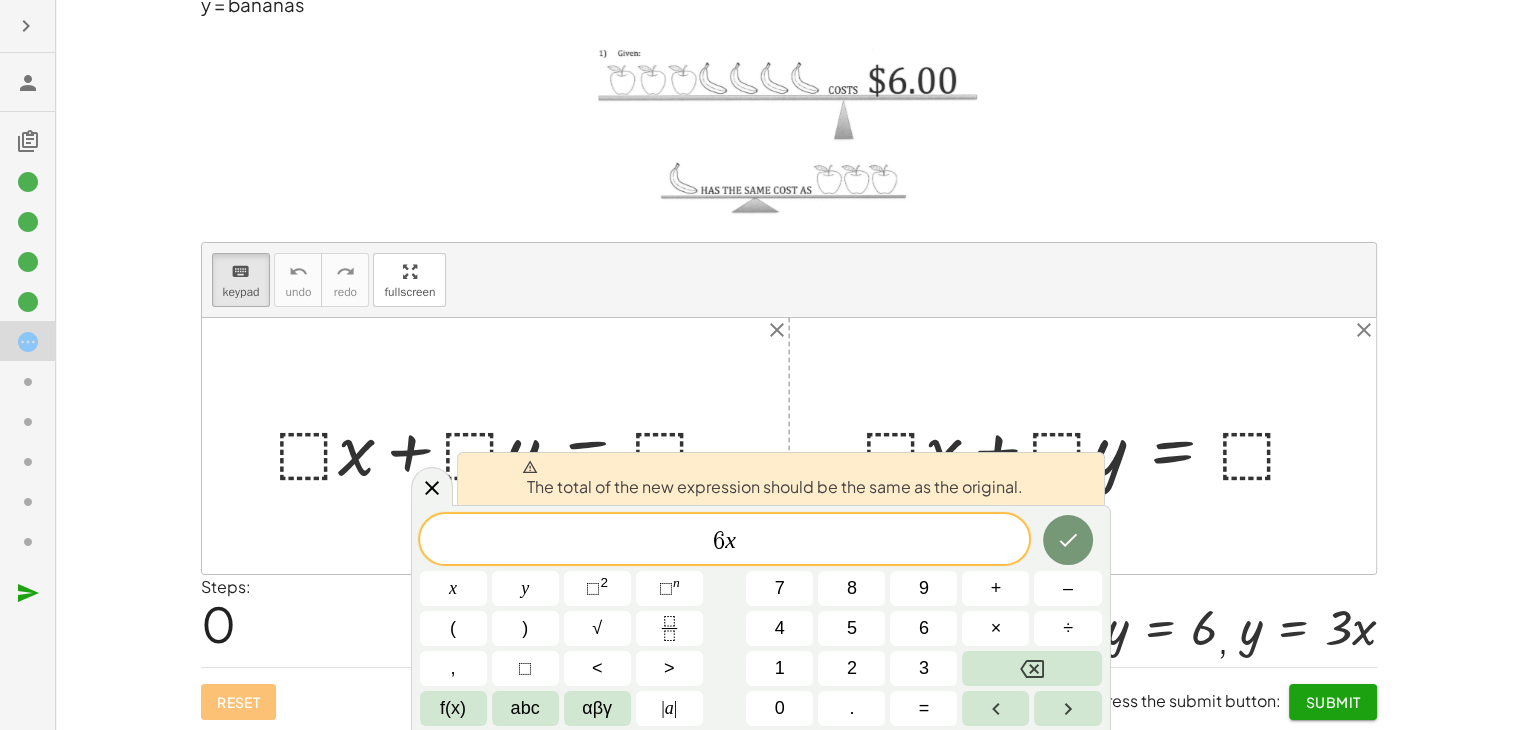 click on "+ · ⬚ · x + · ⬚ · y = ⬚" at bounding box center [1082, 446] 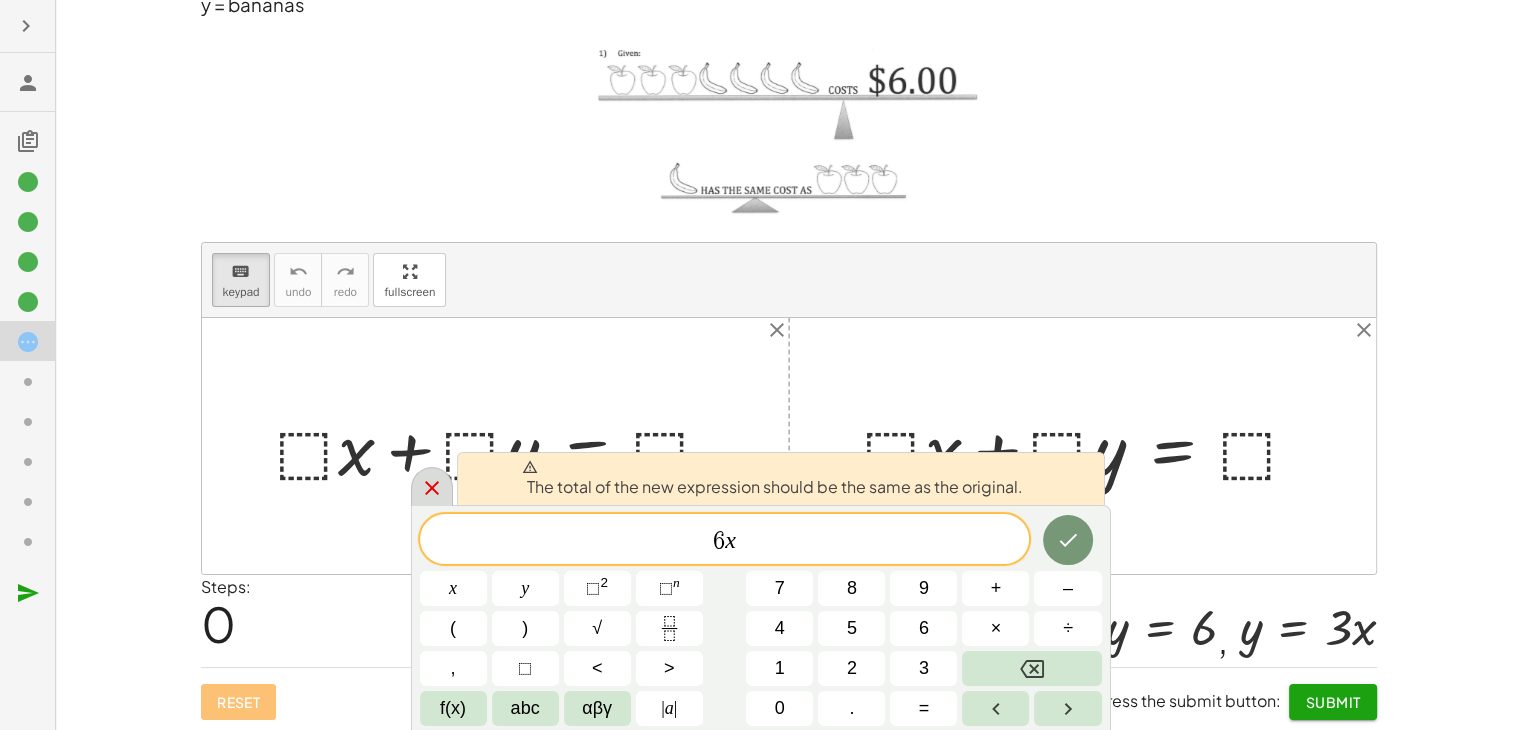 click 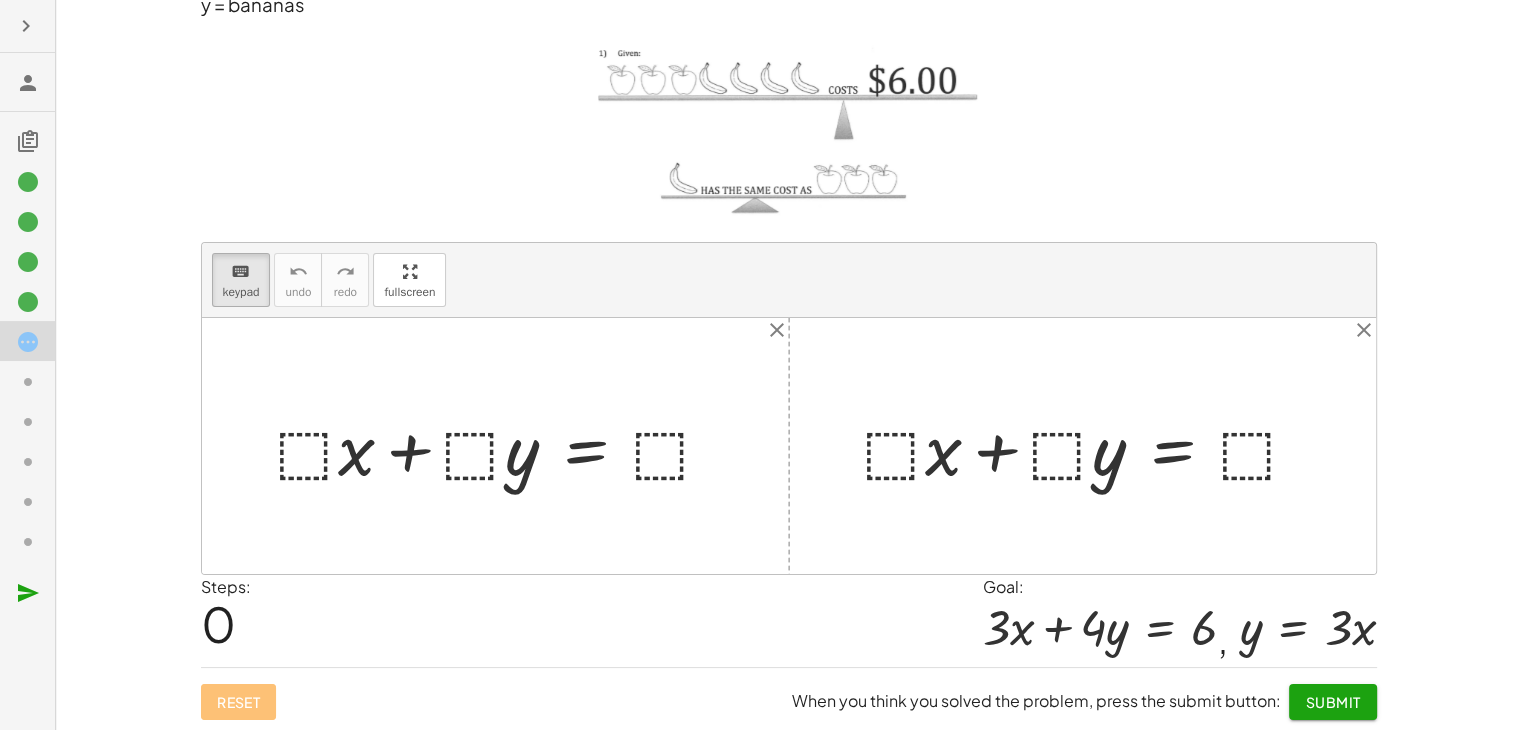 click at bounding box center [1090, 446] 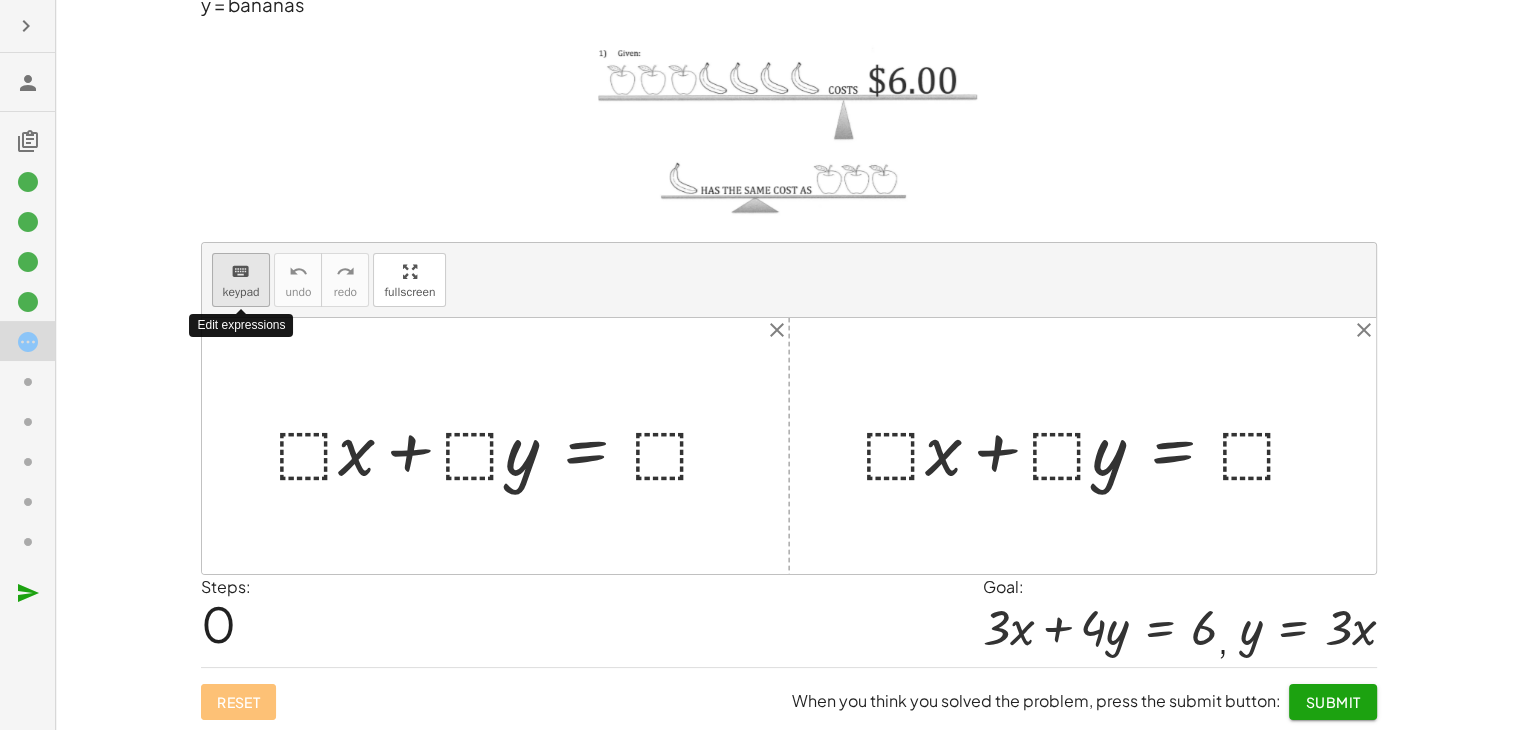 click on "keyboard" at bounding box center [240, 272] 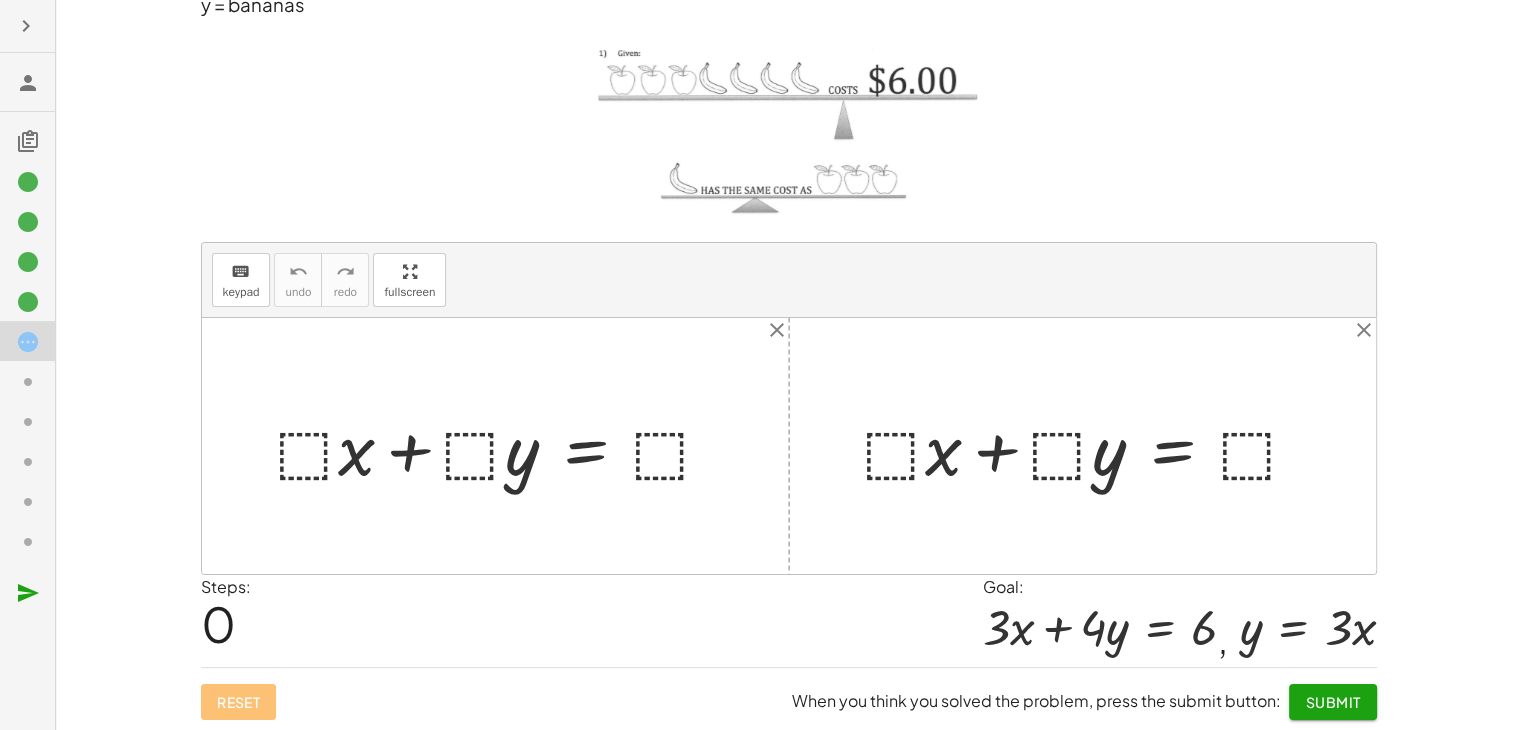 click at bounding box center (1090, 446) 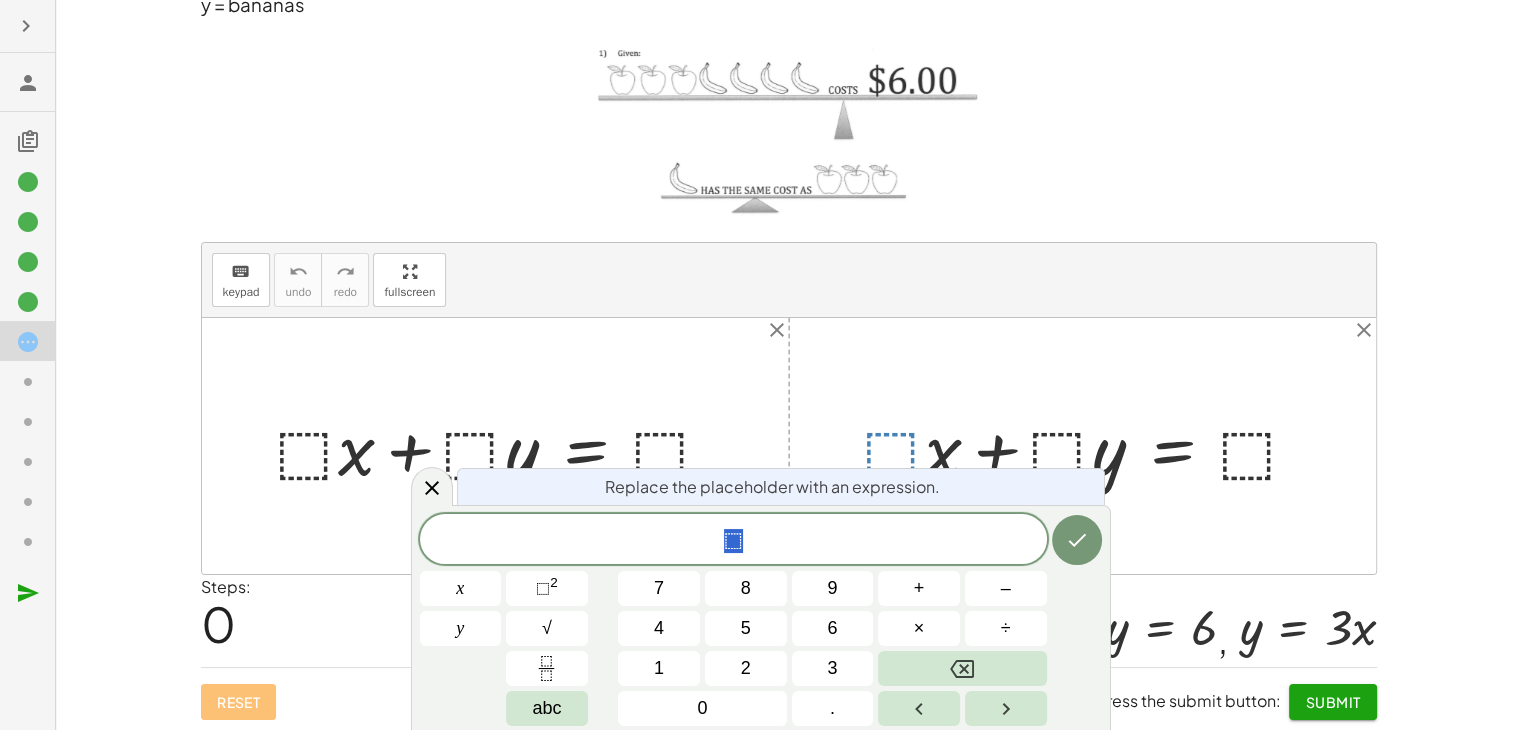 click at bounding box center [1090, 446] 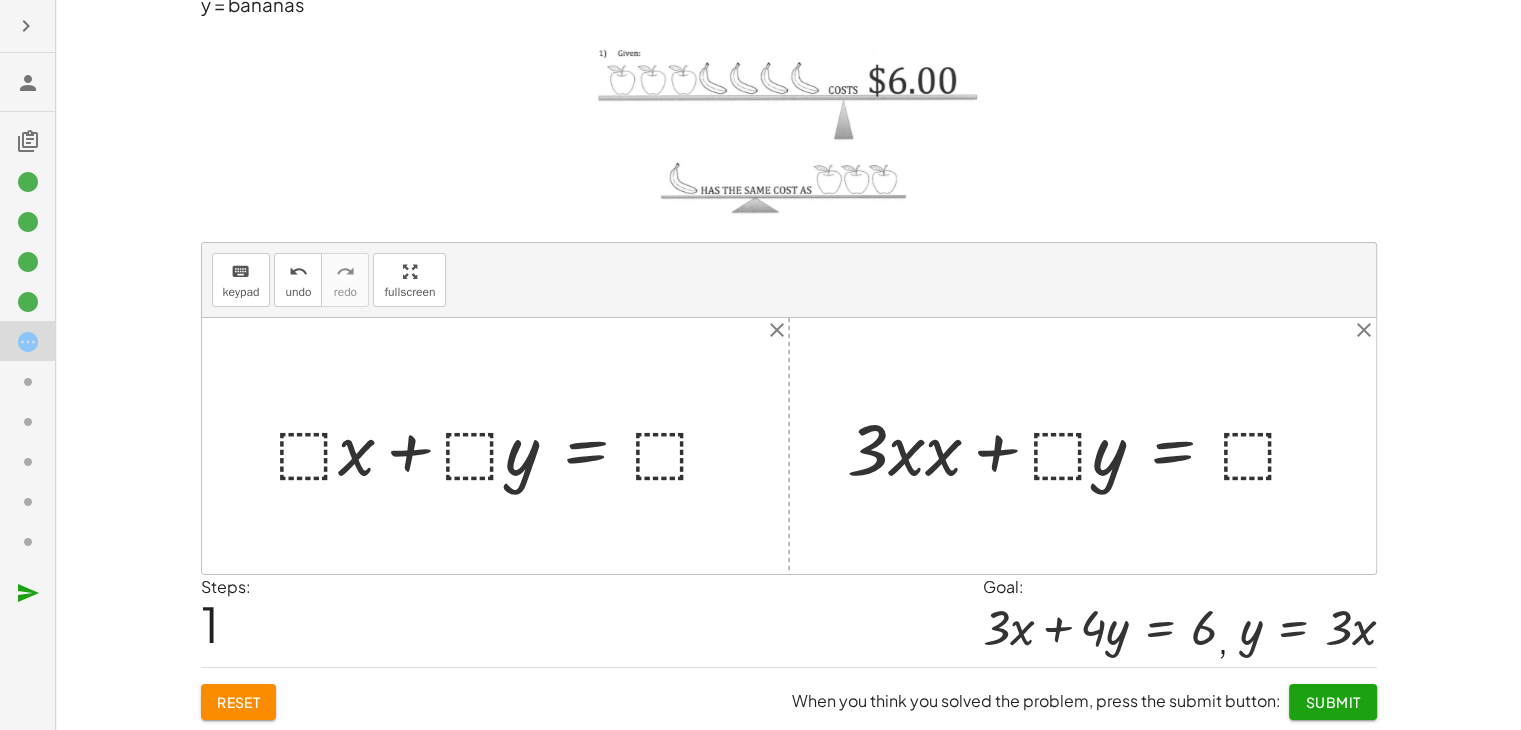 click at bounding box center (1082, 446) 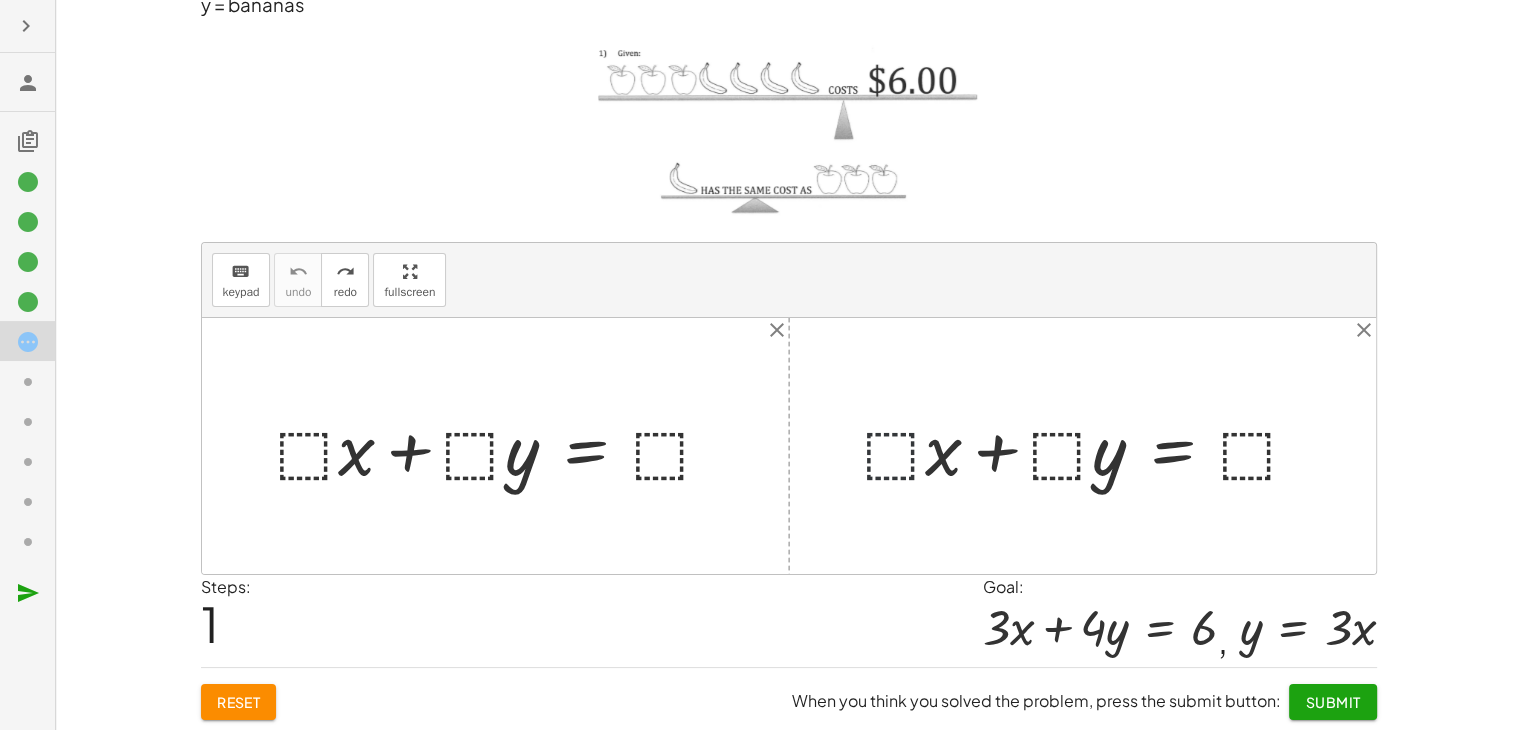 click at bounding box center [1090, 446] 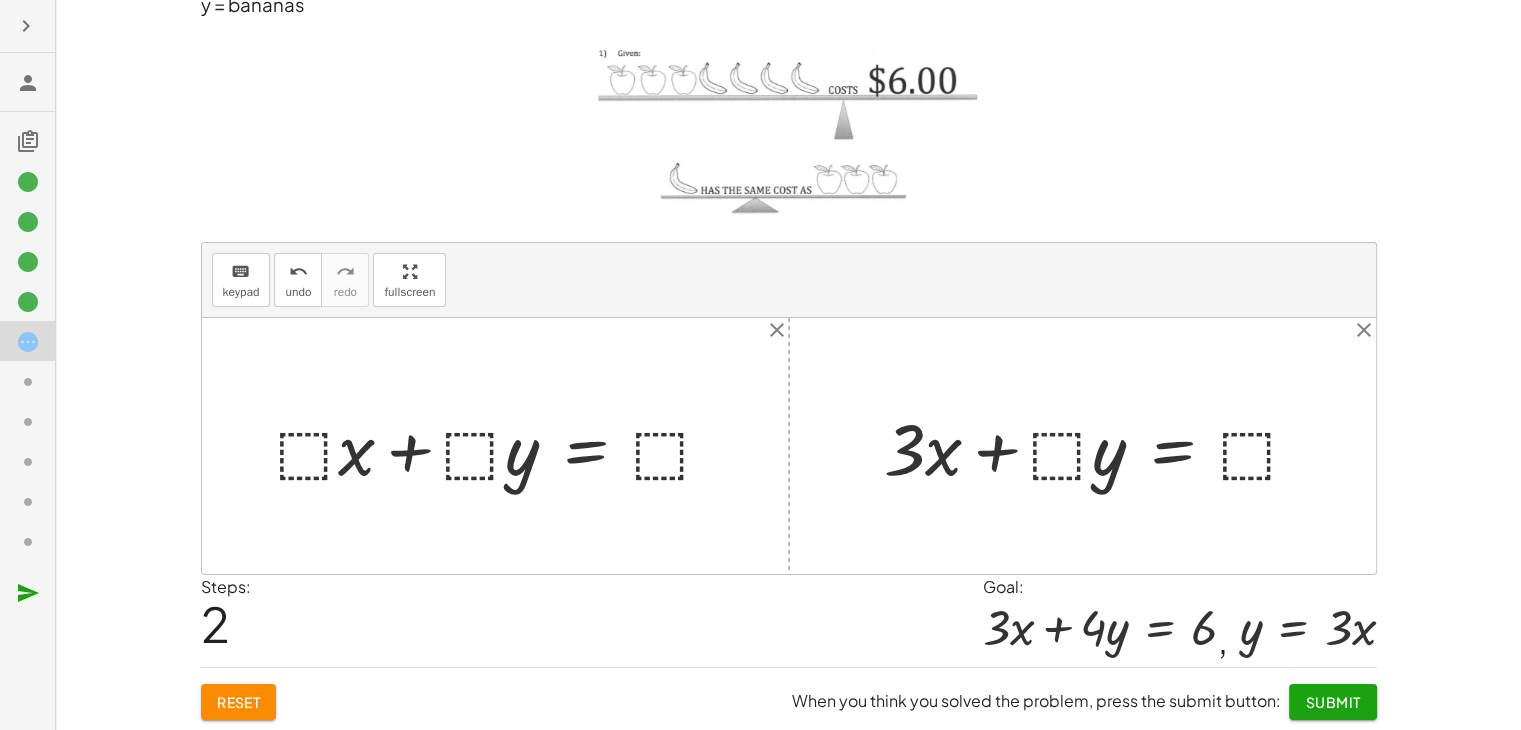 click at bounding box center [1100, 446] 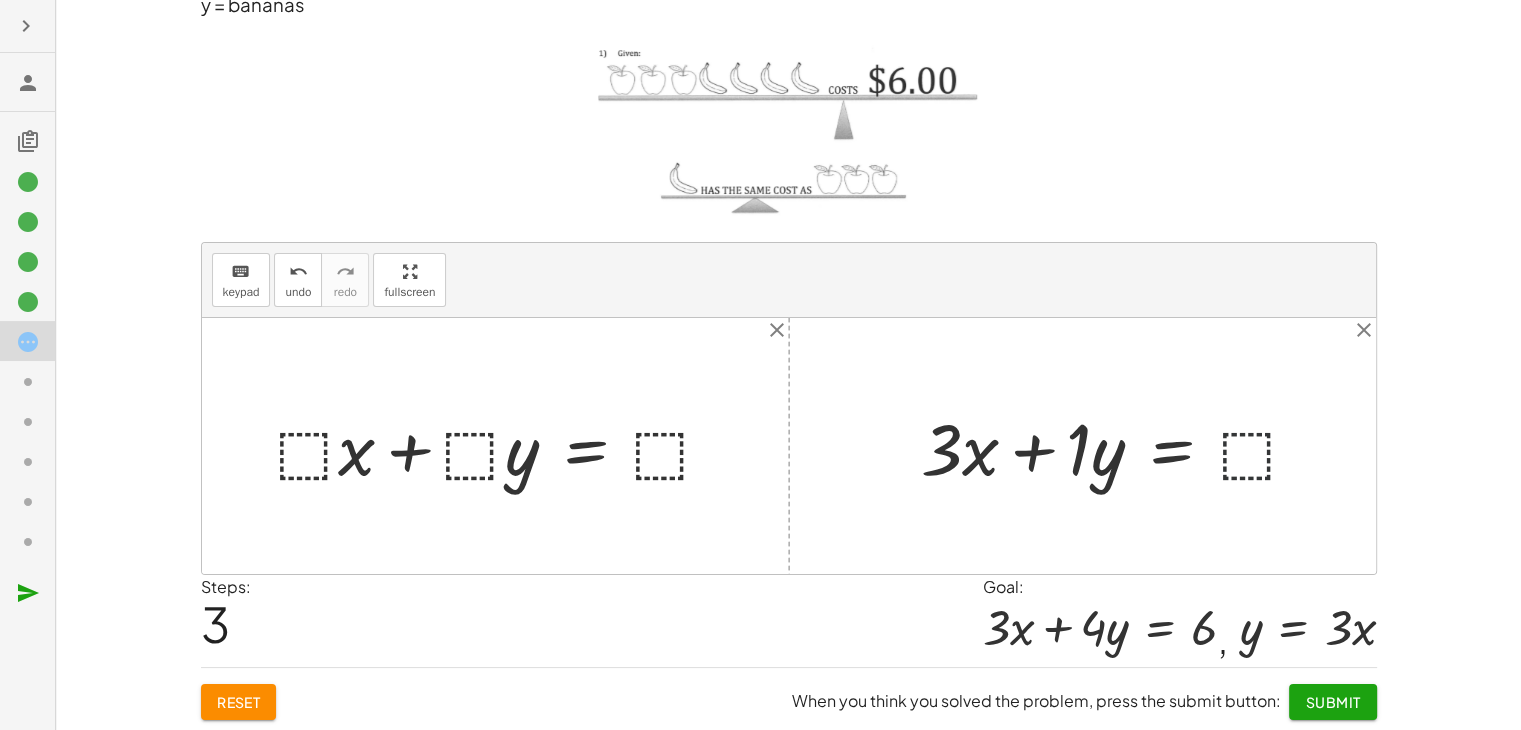 click at bounding box center [1119, 446] 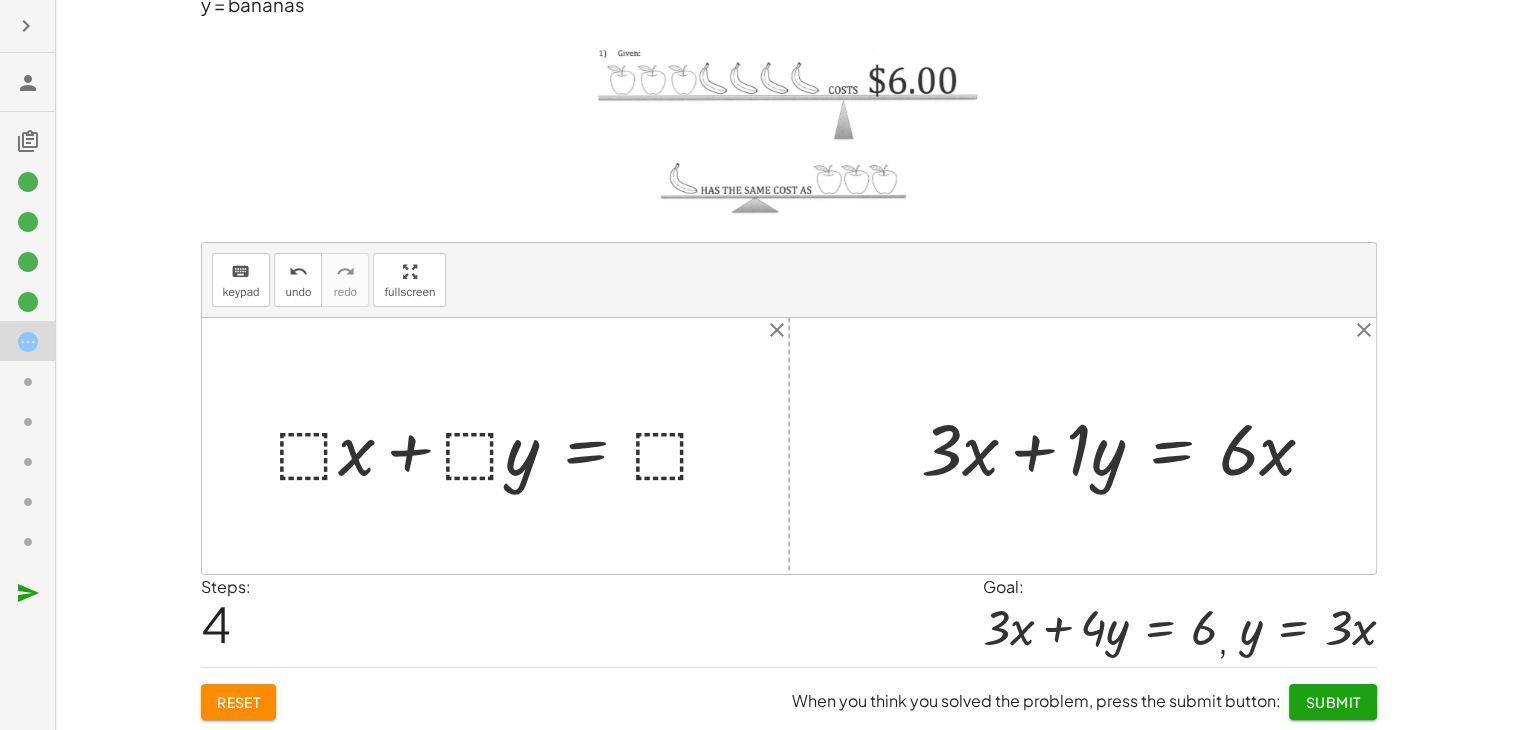 click at bounding box center [1126, 446] 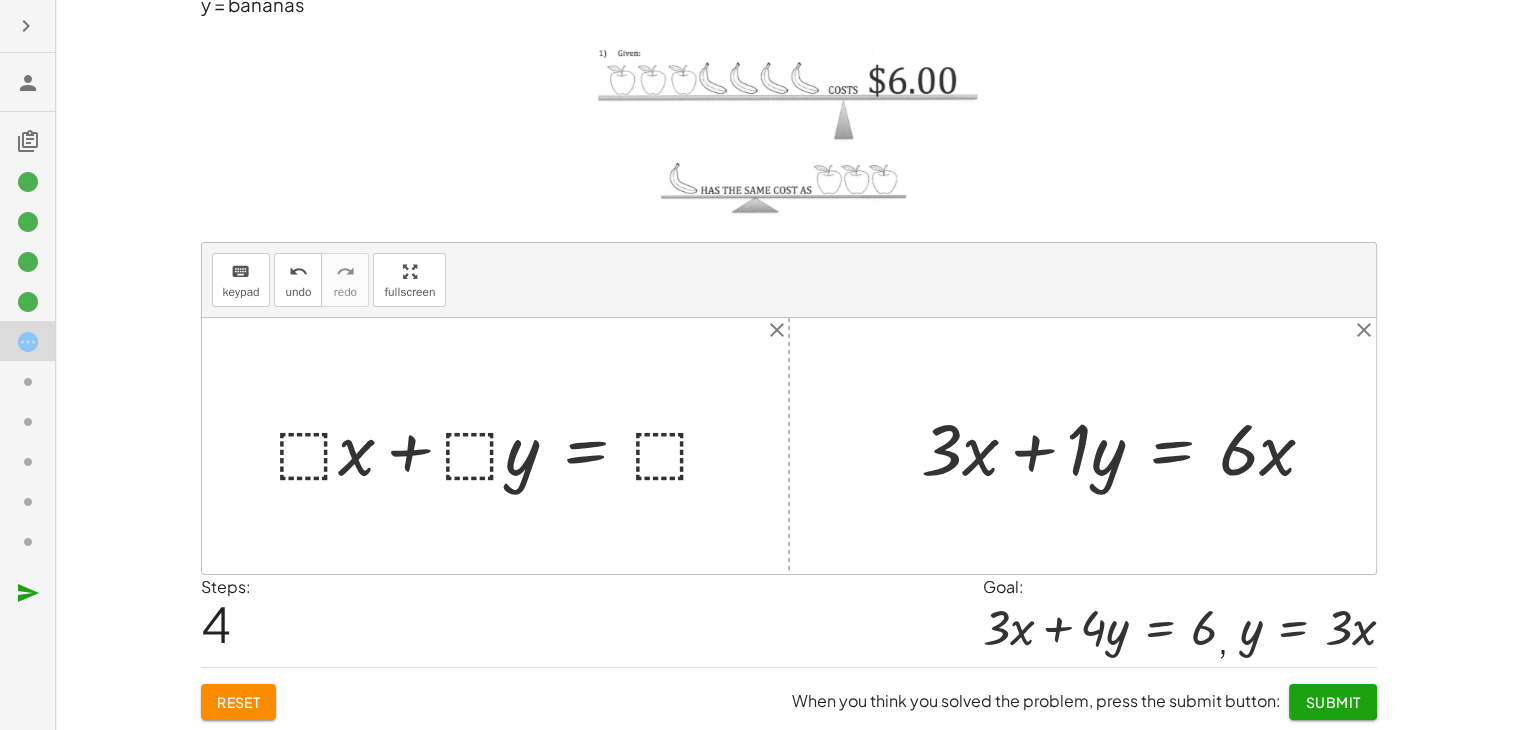 click at bounding box center (1126, 446) 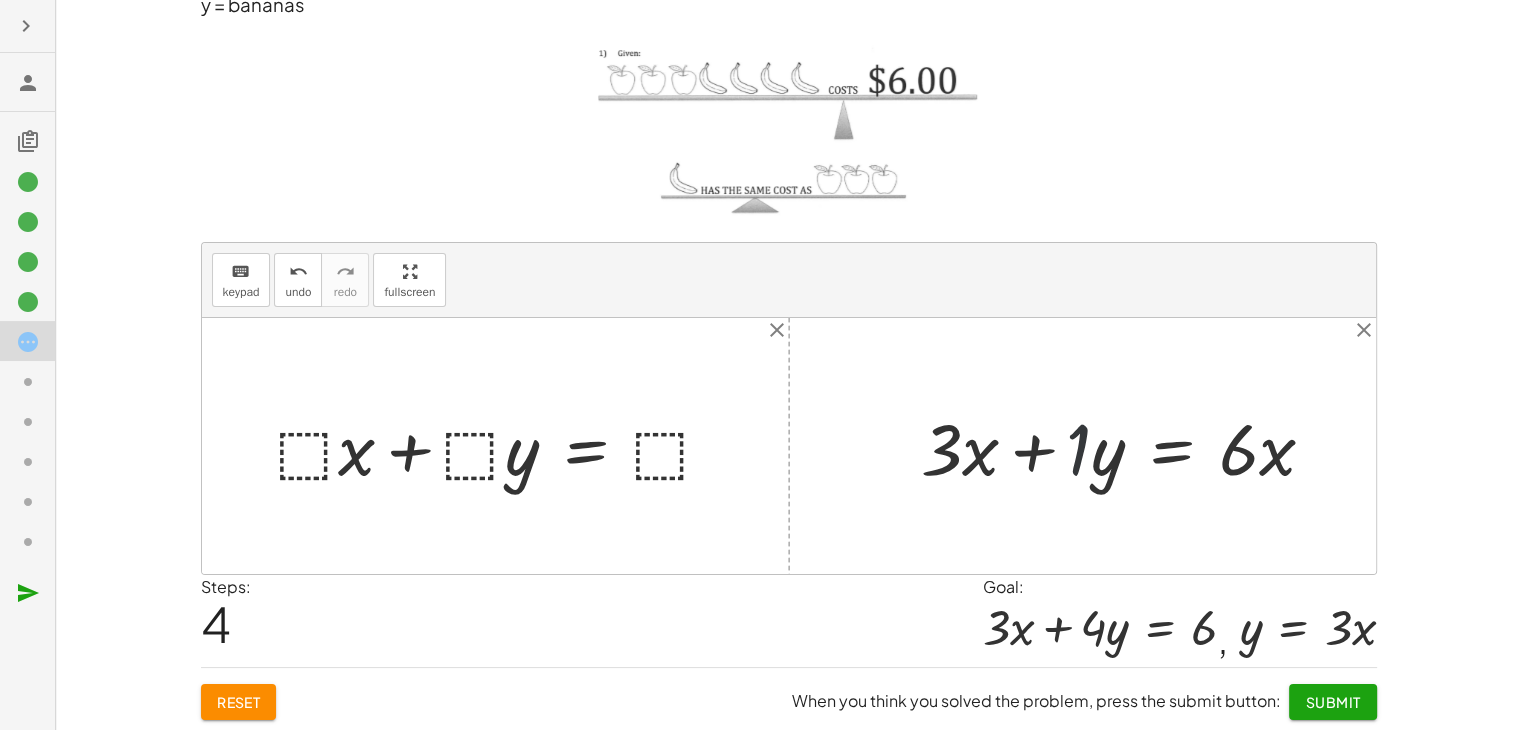 click at bounding box center [1126, 446] 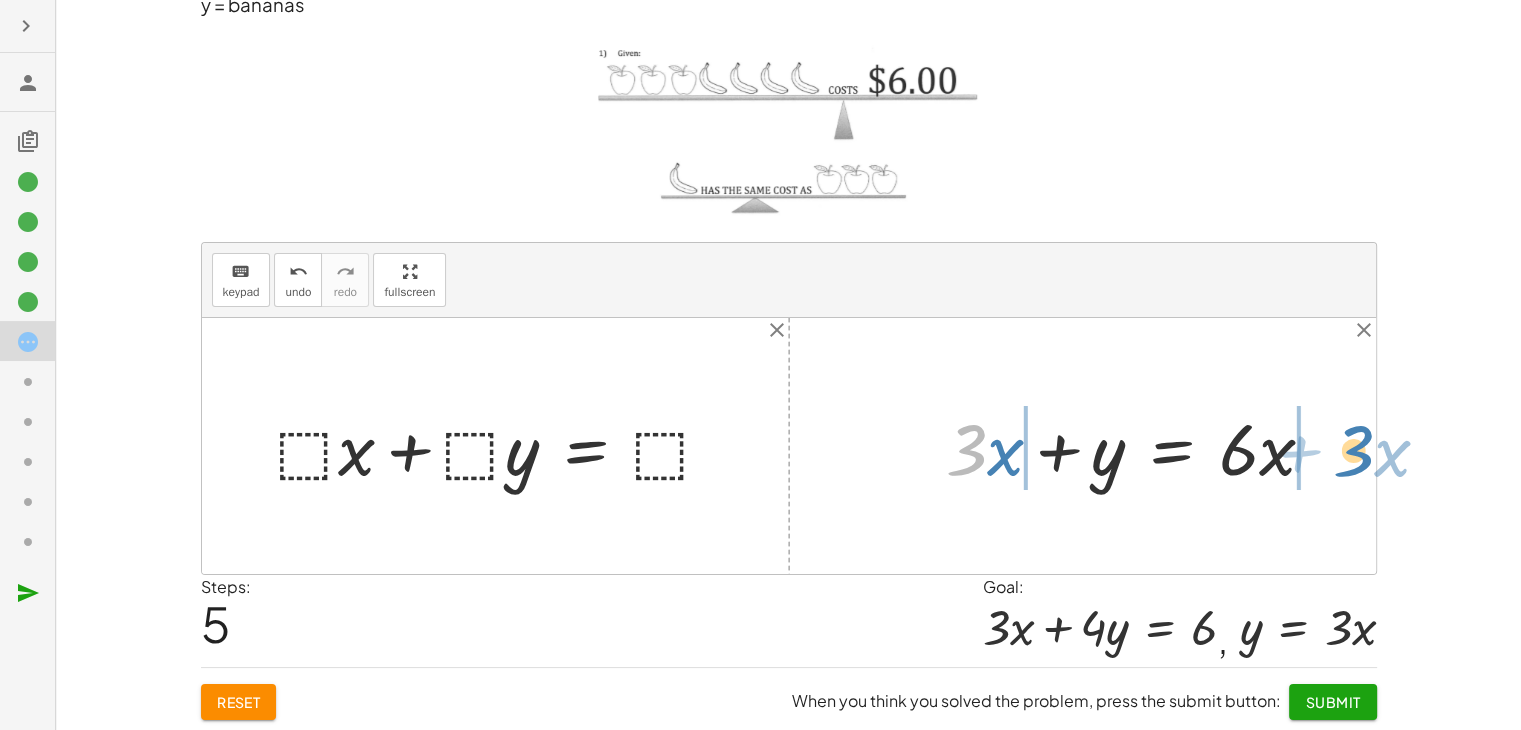 drag, startPoint x: 965, startPoint y: 452, endPoint x: 1352, endPoint y: 453, distance: 387.00128 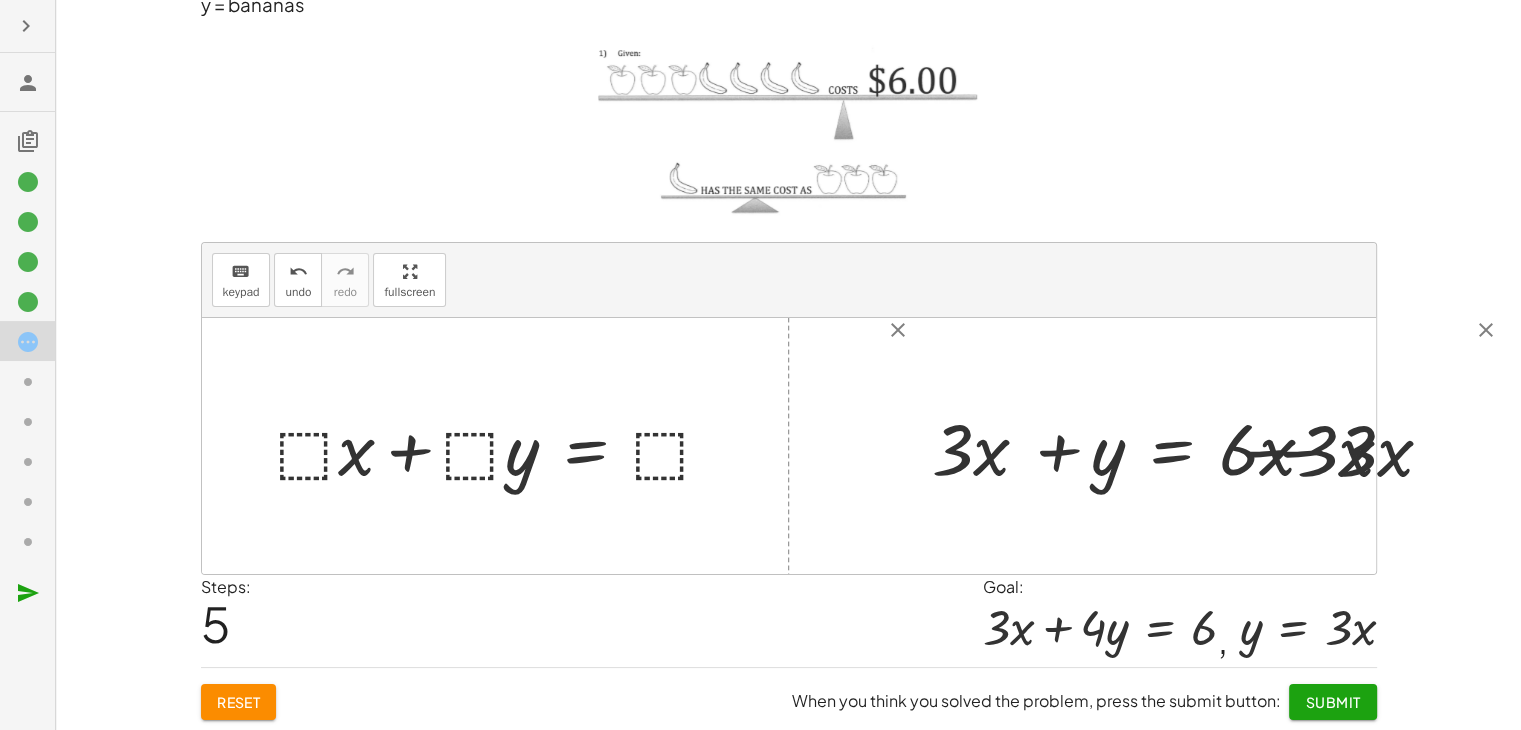 click at bounding box center [1138, 446] 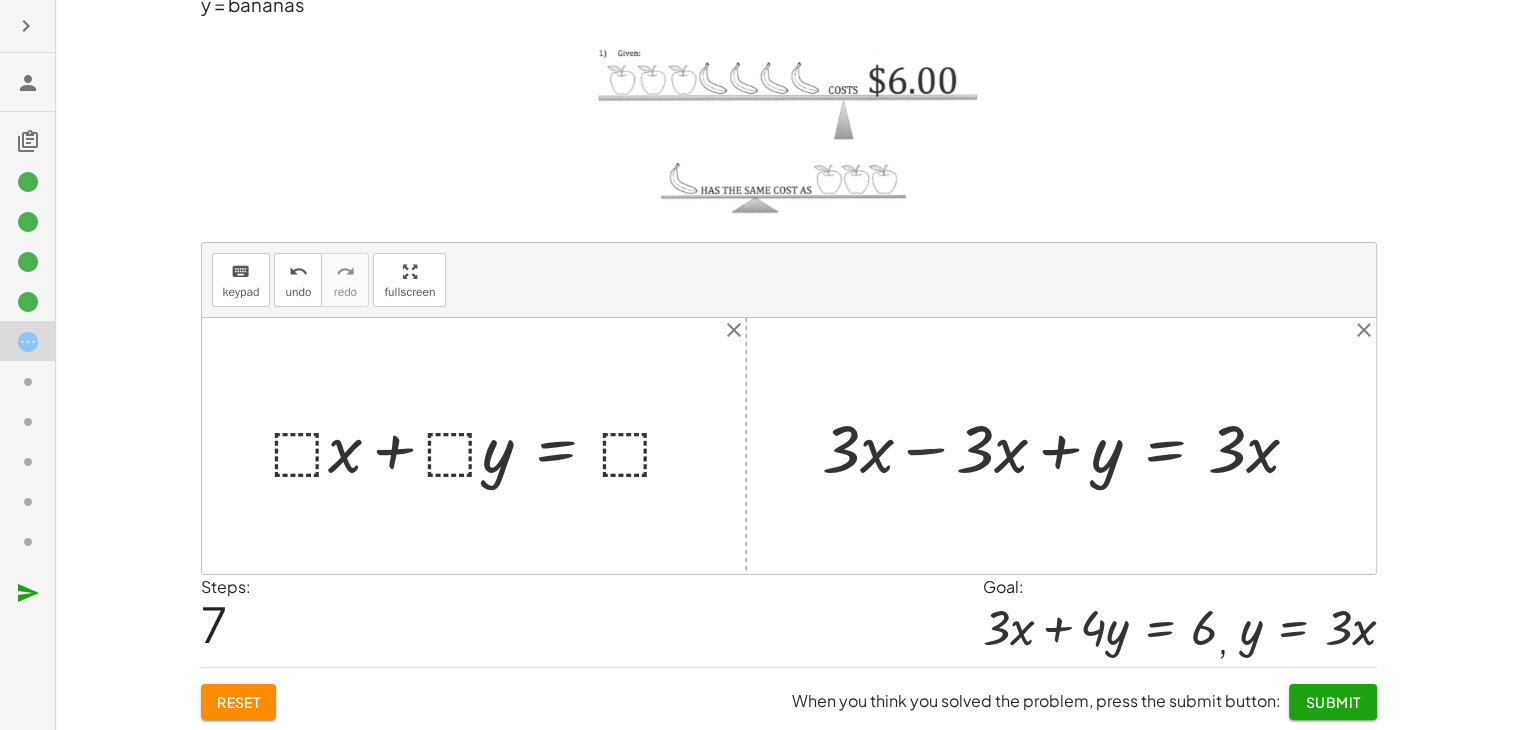 click at bounding box center [1069, 445] 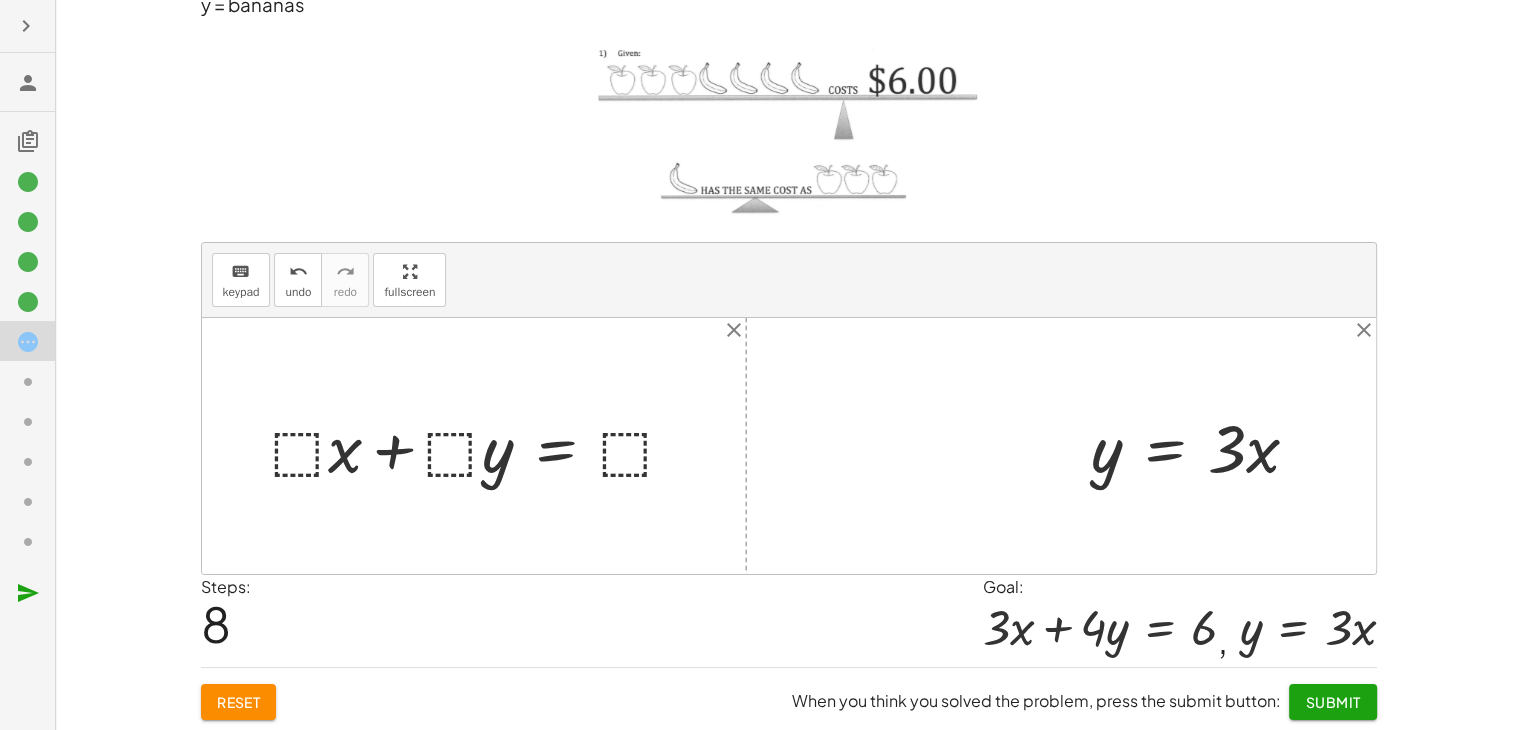click at bounding box center (481, 445) 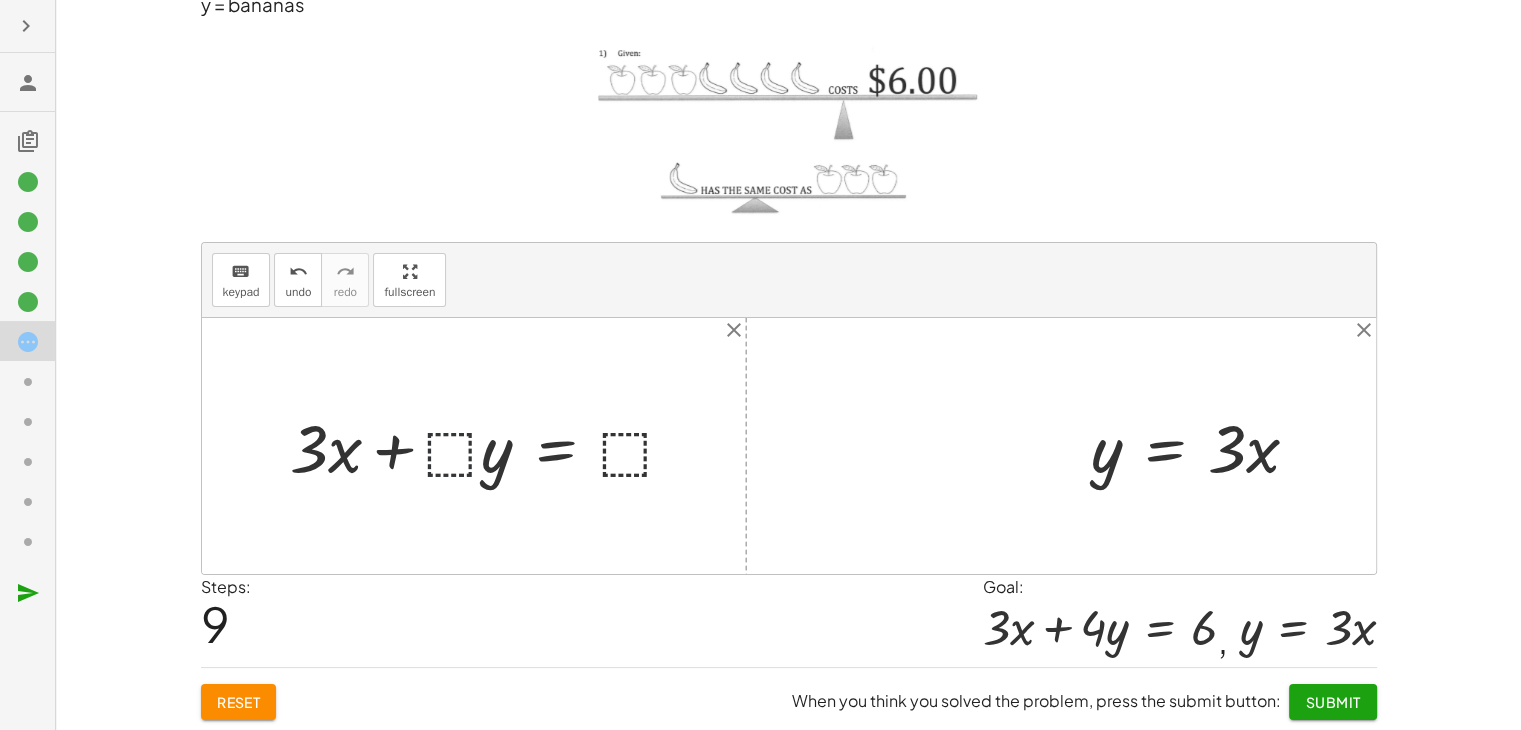 click at bounding box center [491, 445] 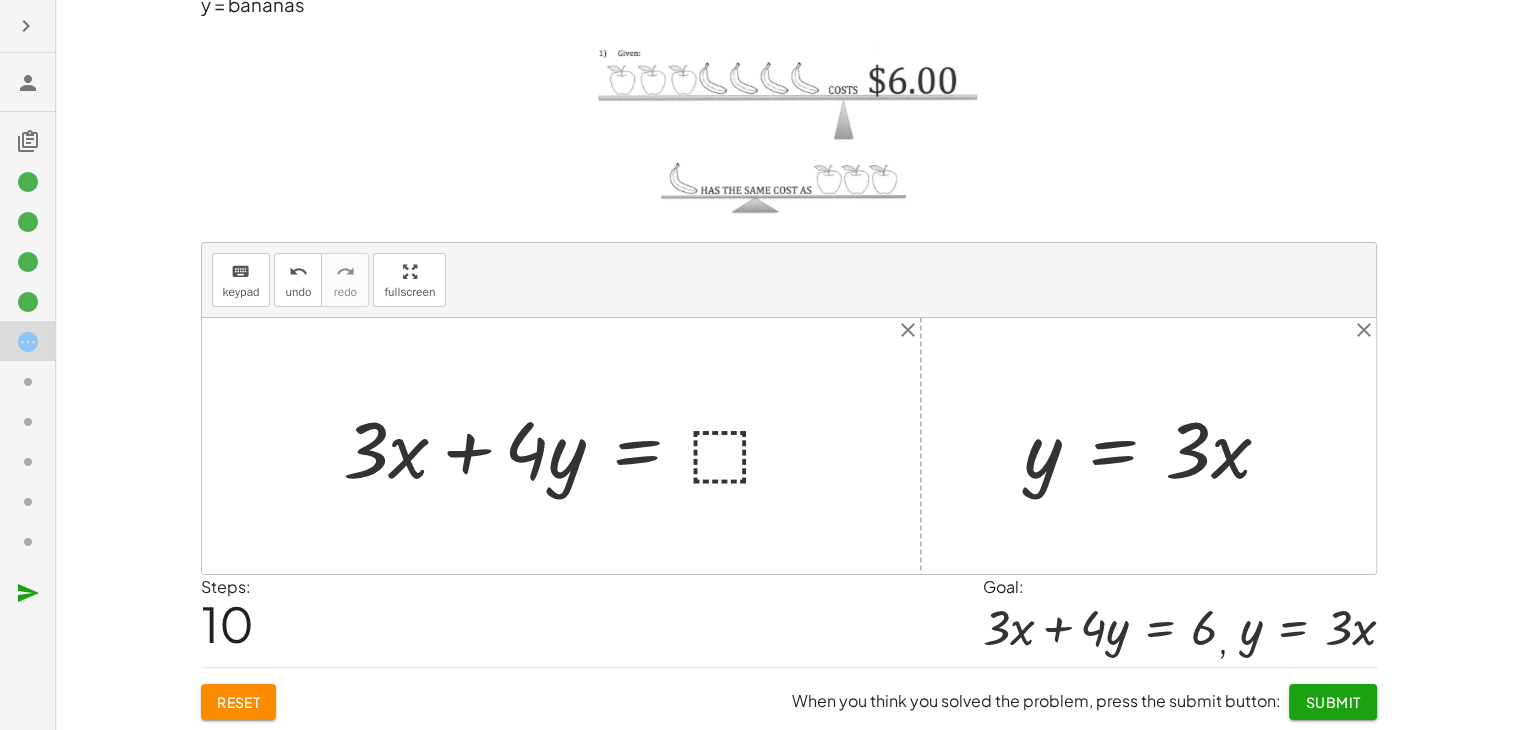 click at bounding box center [568, 446] 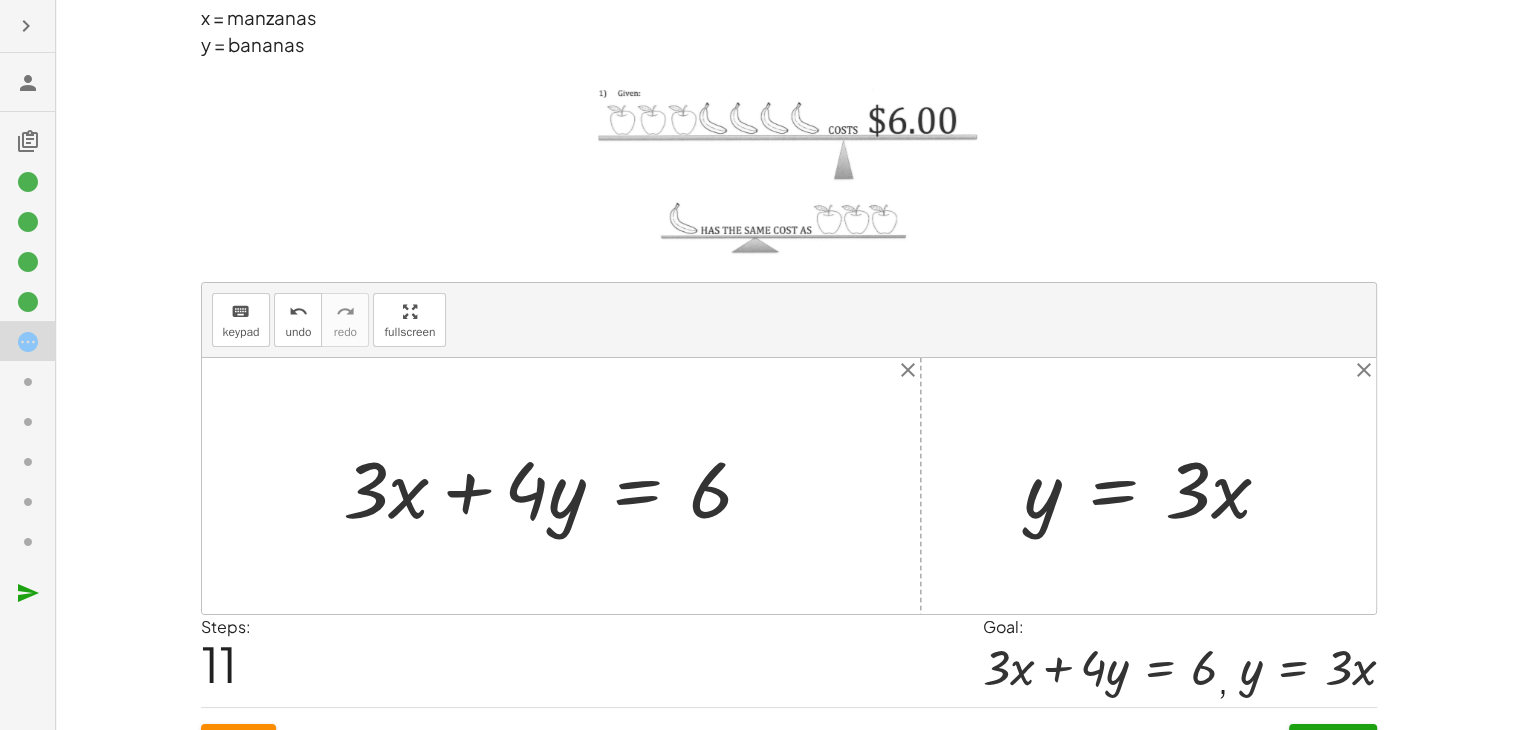 scroll, scrollTop: 115, scrollLeft: 0, axis: vertical 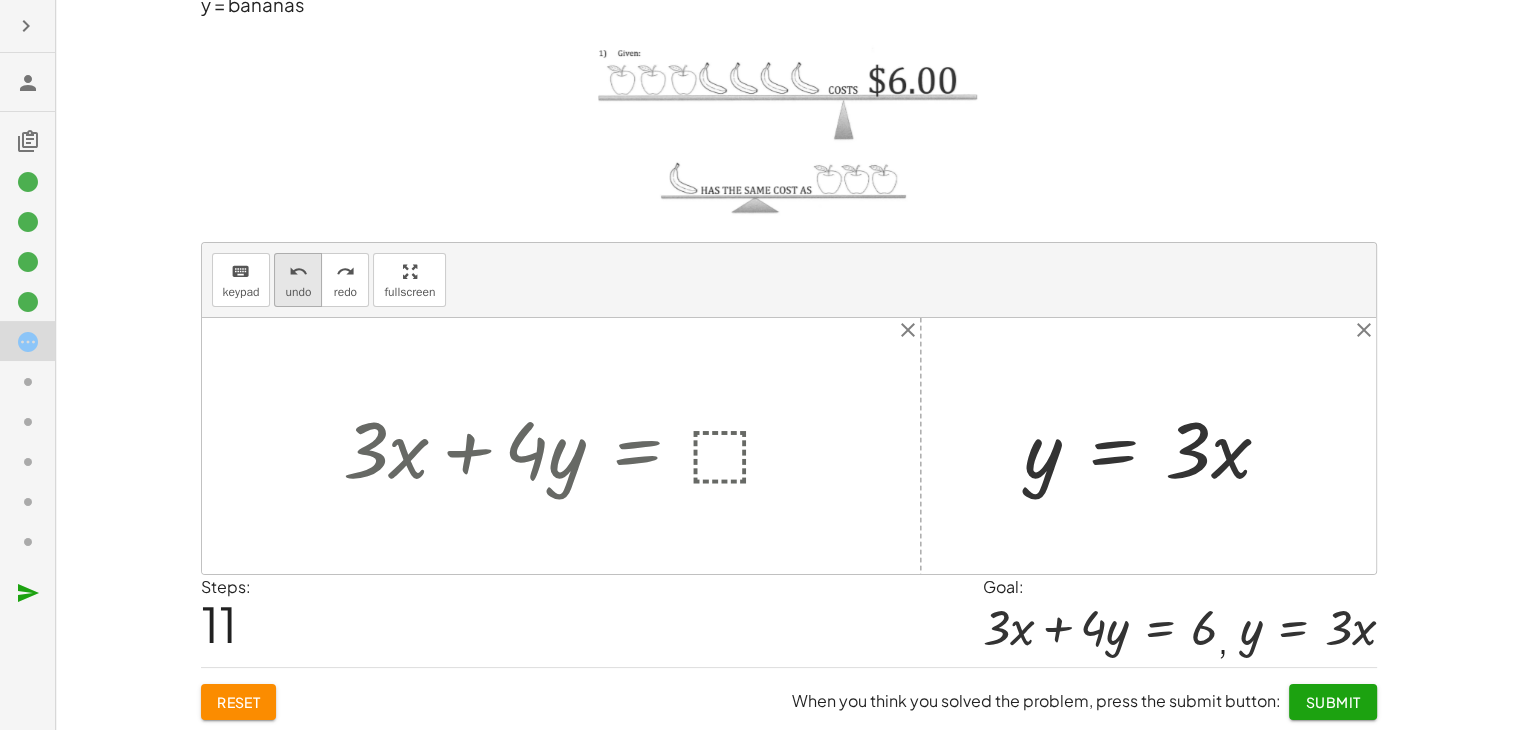 click on "undo" at bounding box center [298, 292] 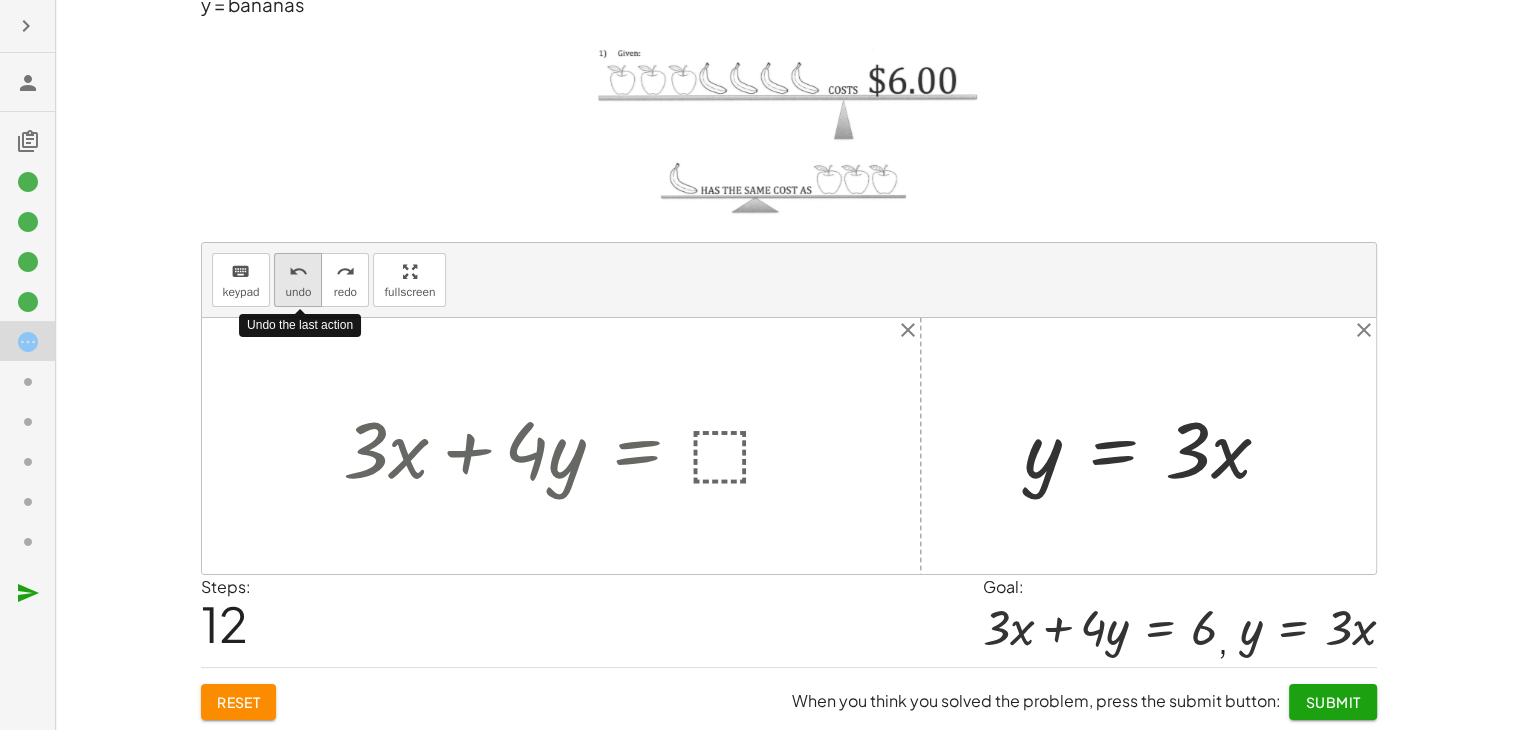 click on "undo" at bounding box center (298, 272) 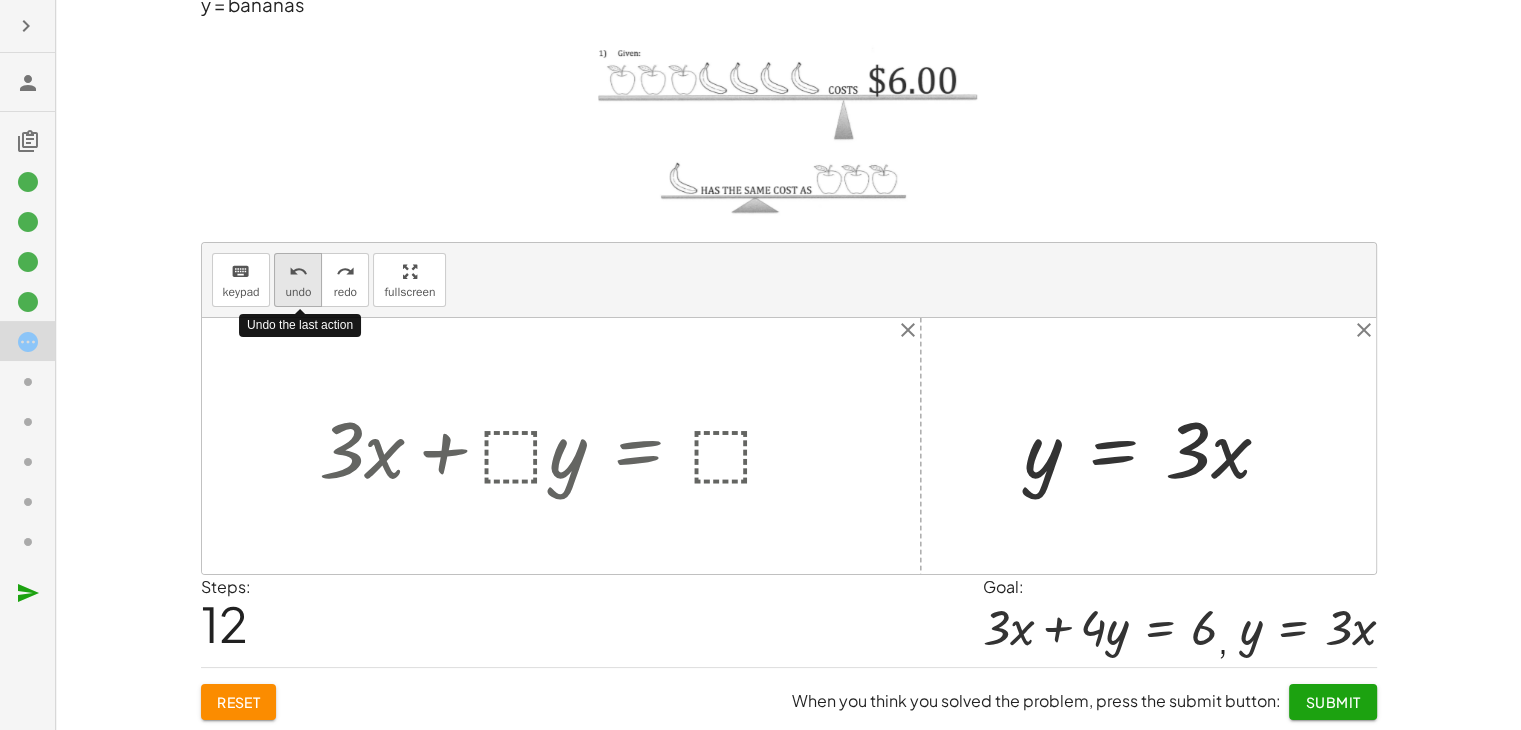 click on "undo" at bounding box center (298, 272) 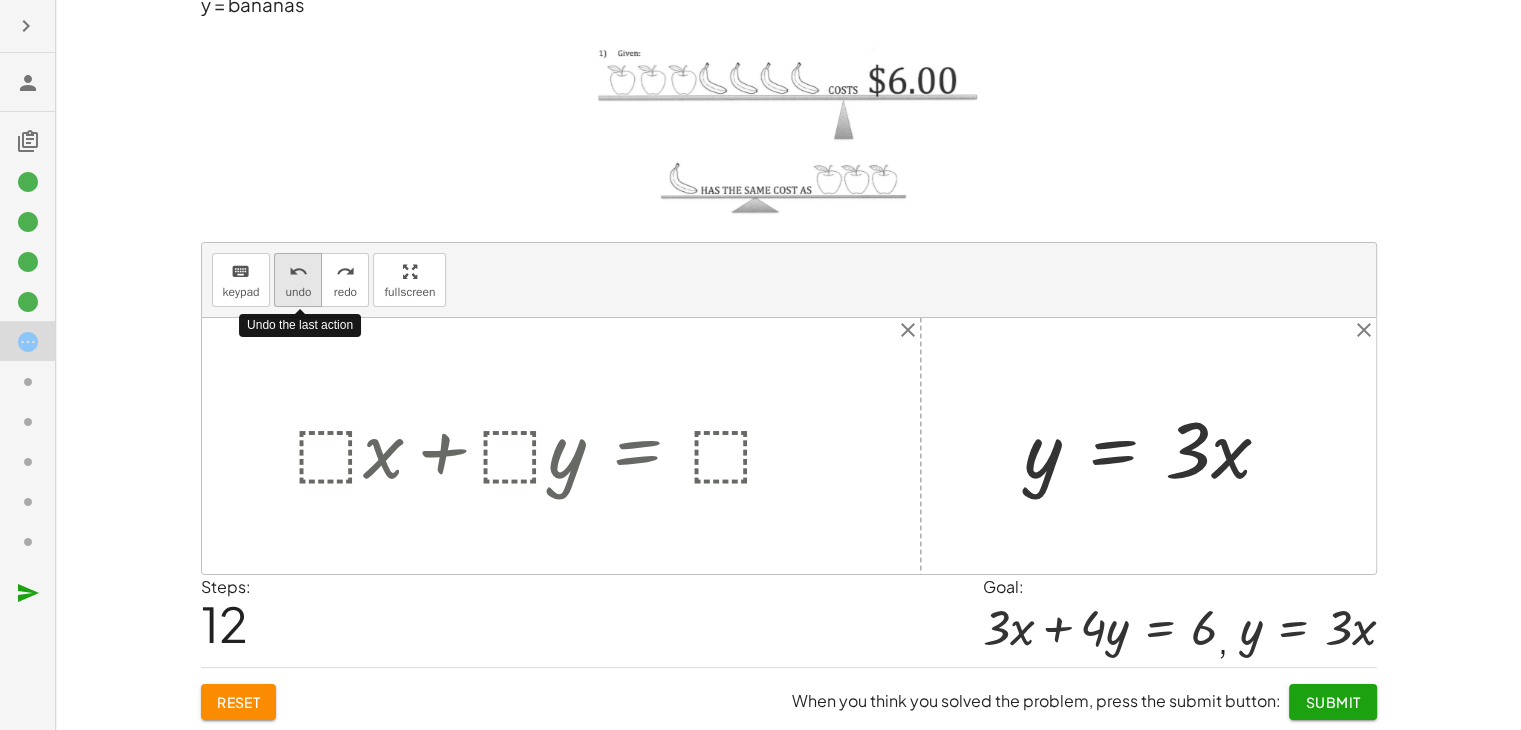 click on "undo" at bounding box center [298, 272] 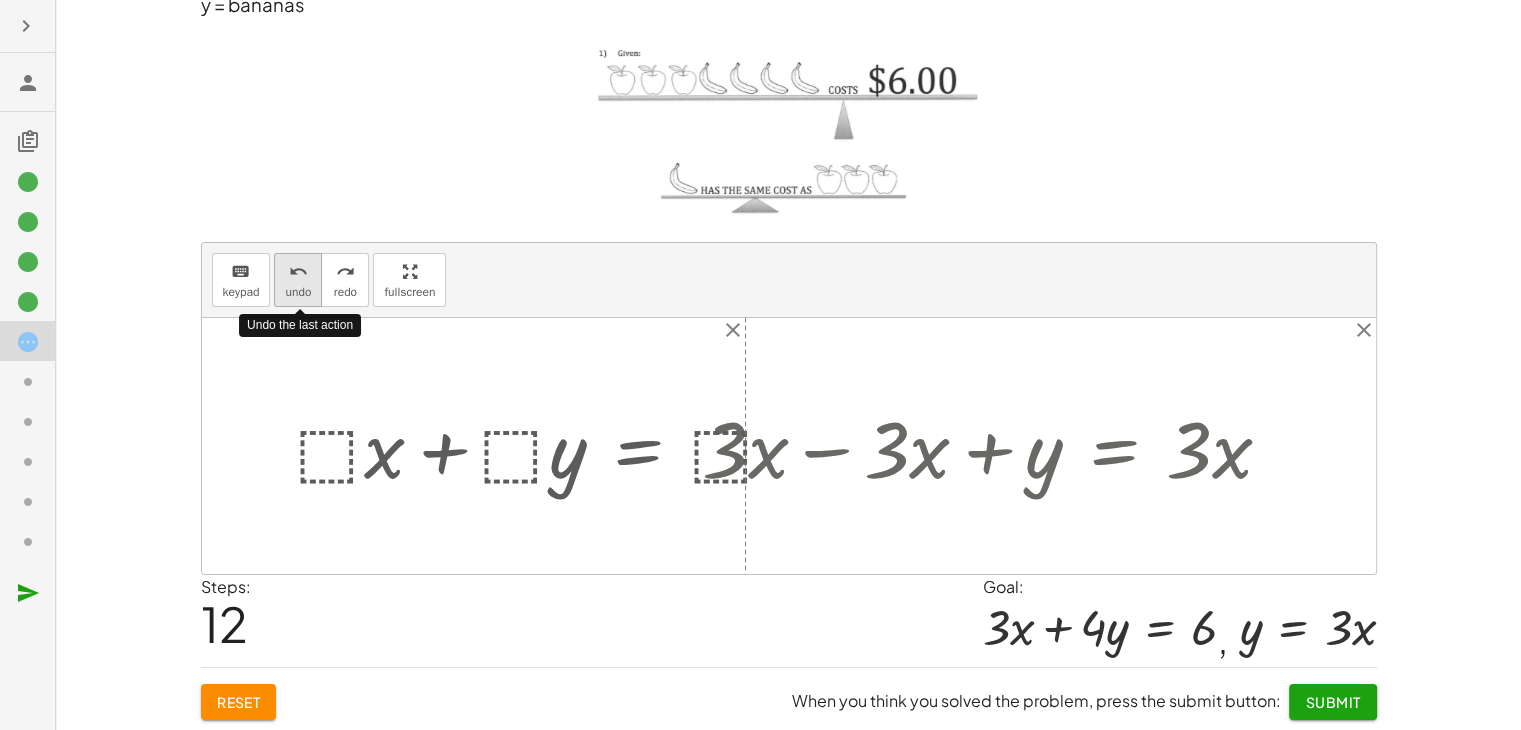 click on "undo" at bounding box center (298, 272) 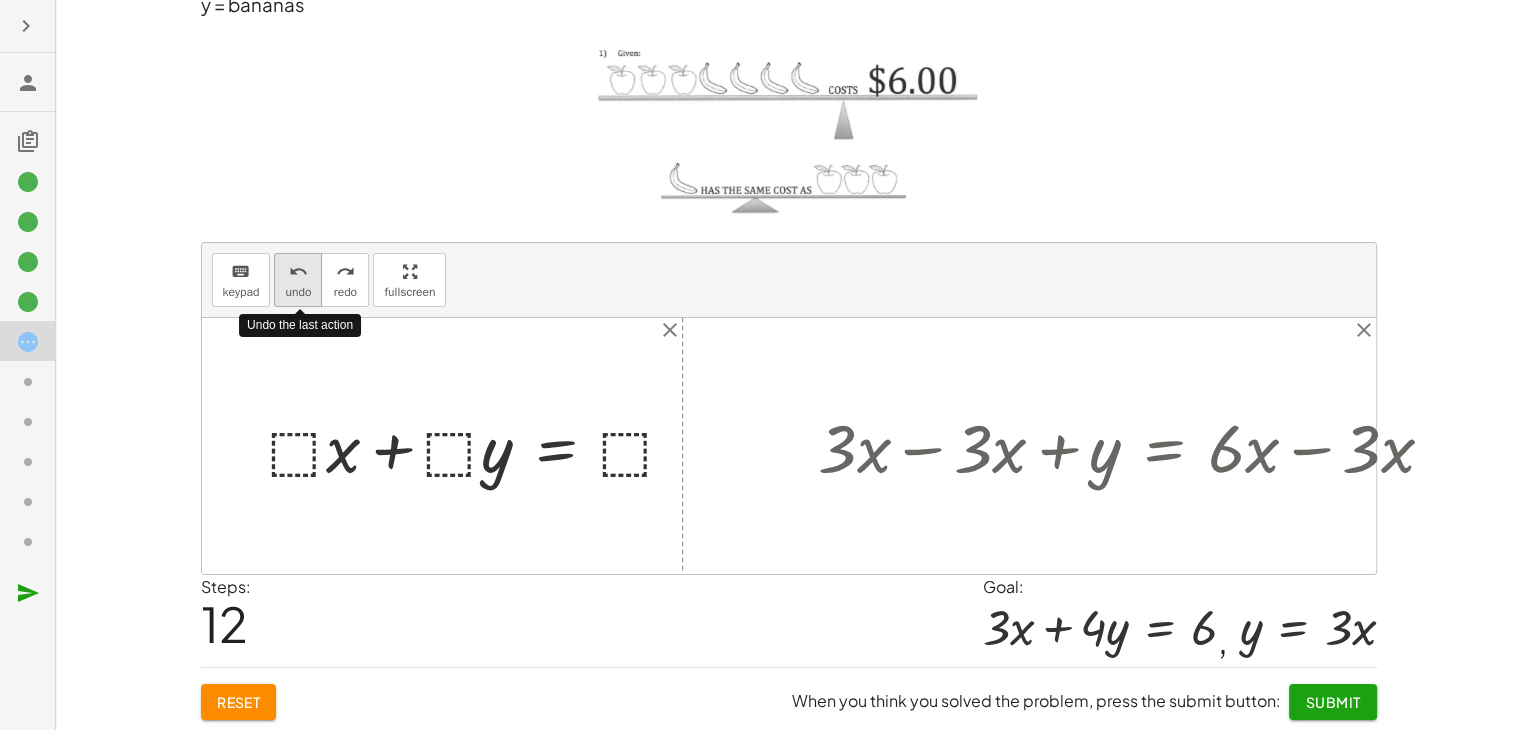 click on "undo" at bounding box center (298, 272) 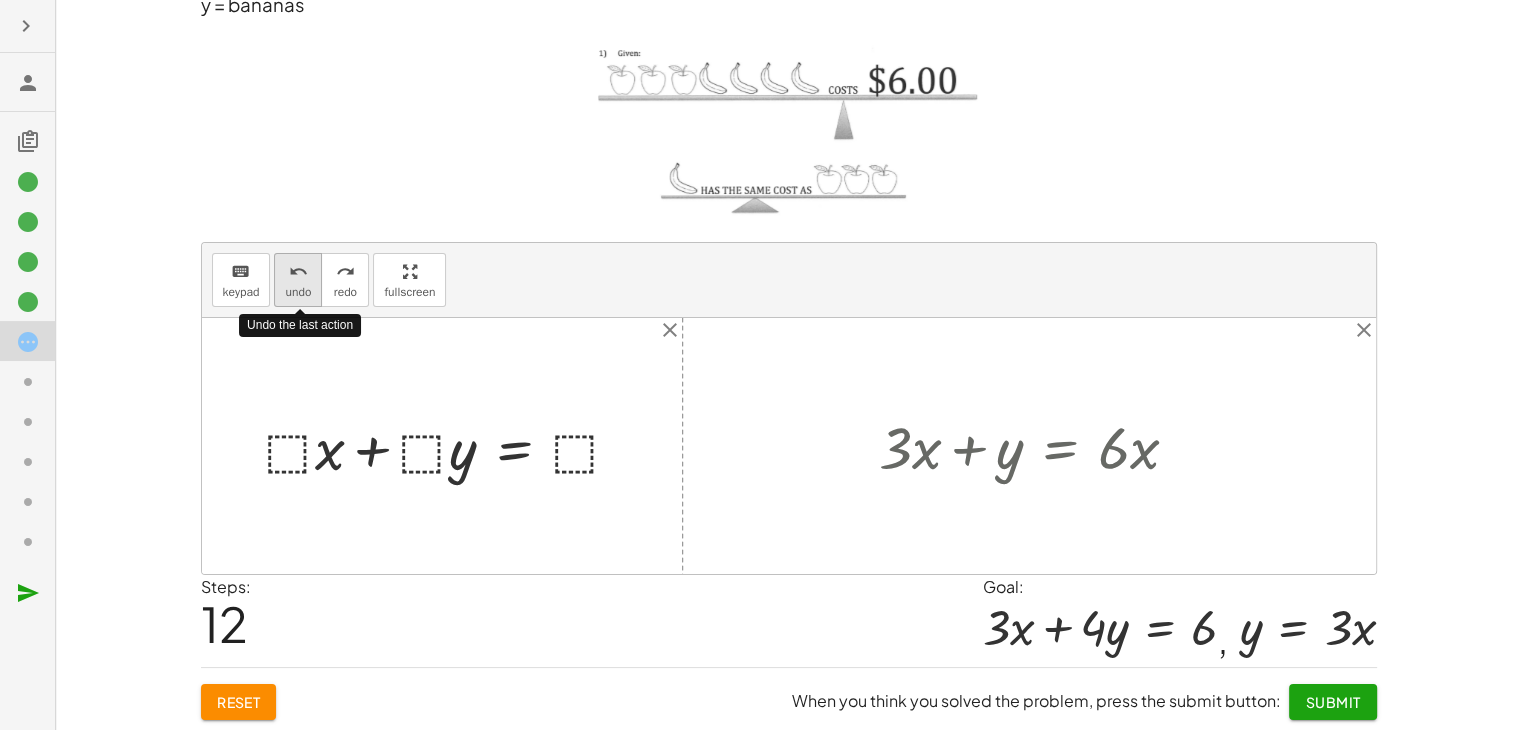 click on "undo" at bounding box center [298, 272] 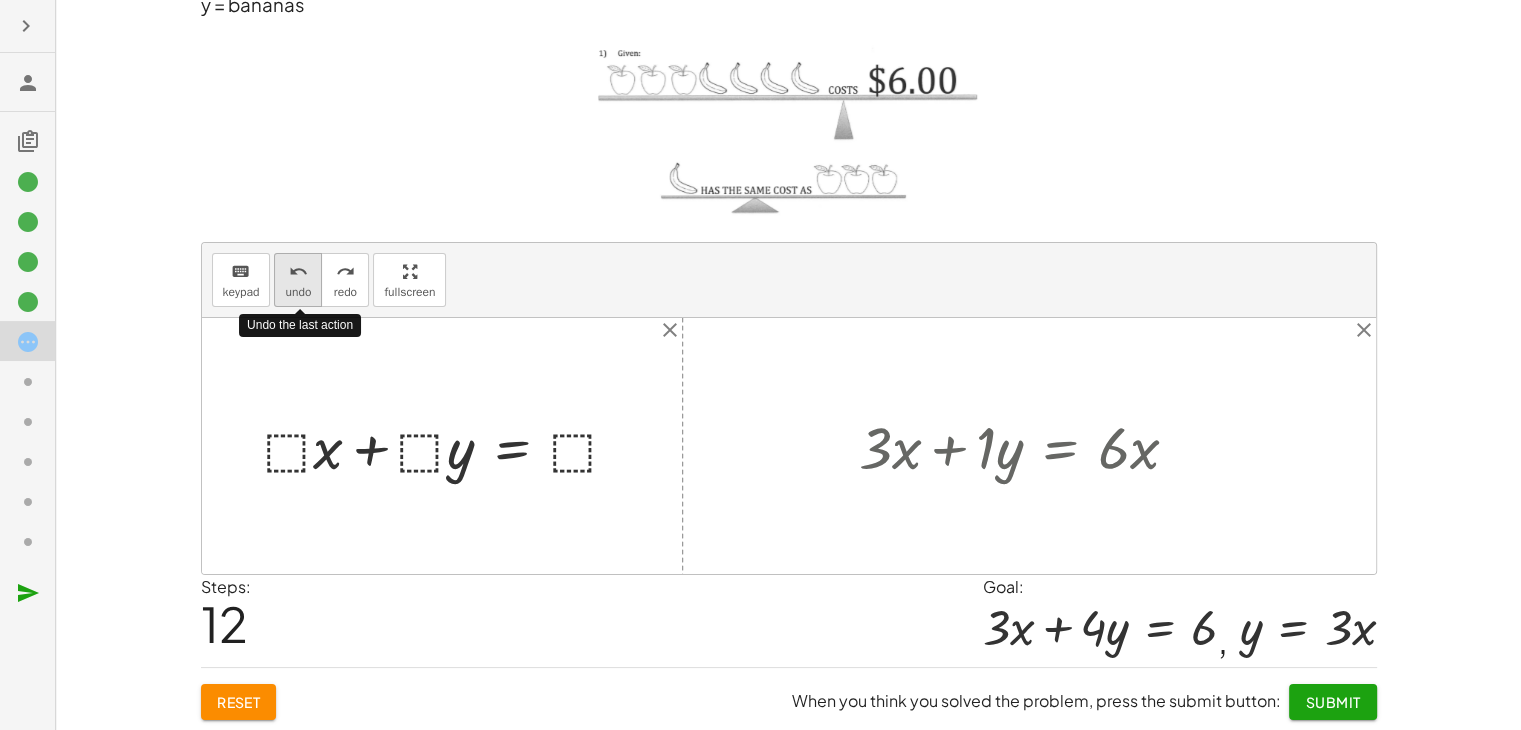 click on "undo" at bounding box center (298, 292) 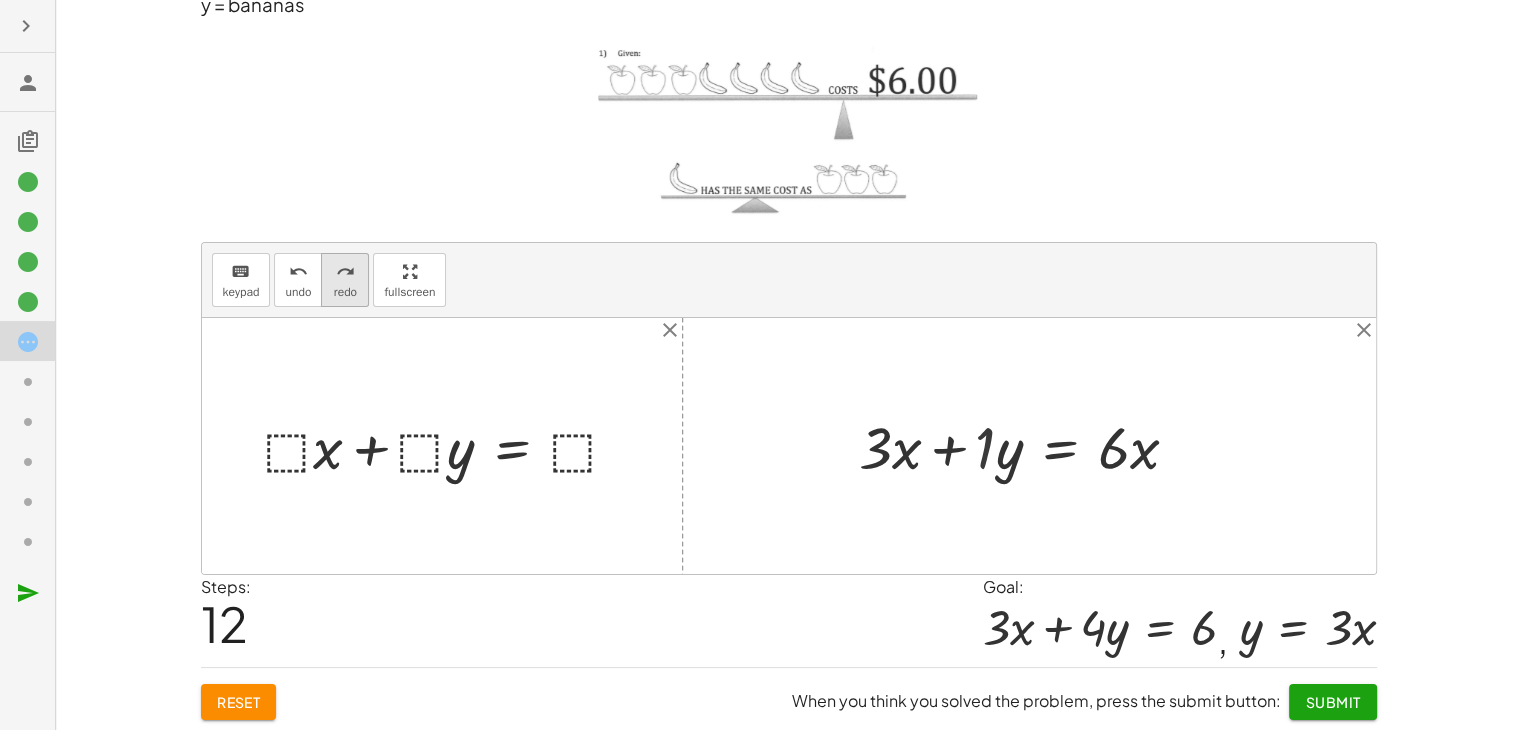click on "redo" at bounding box center (345, 272) 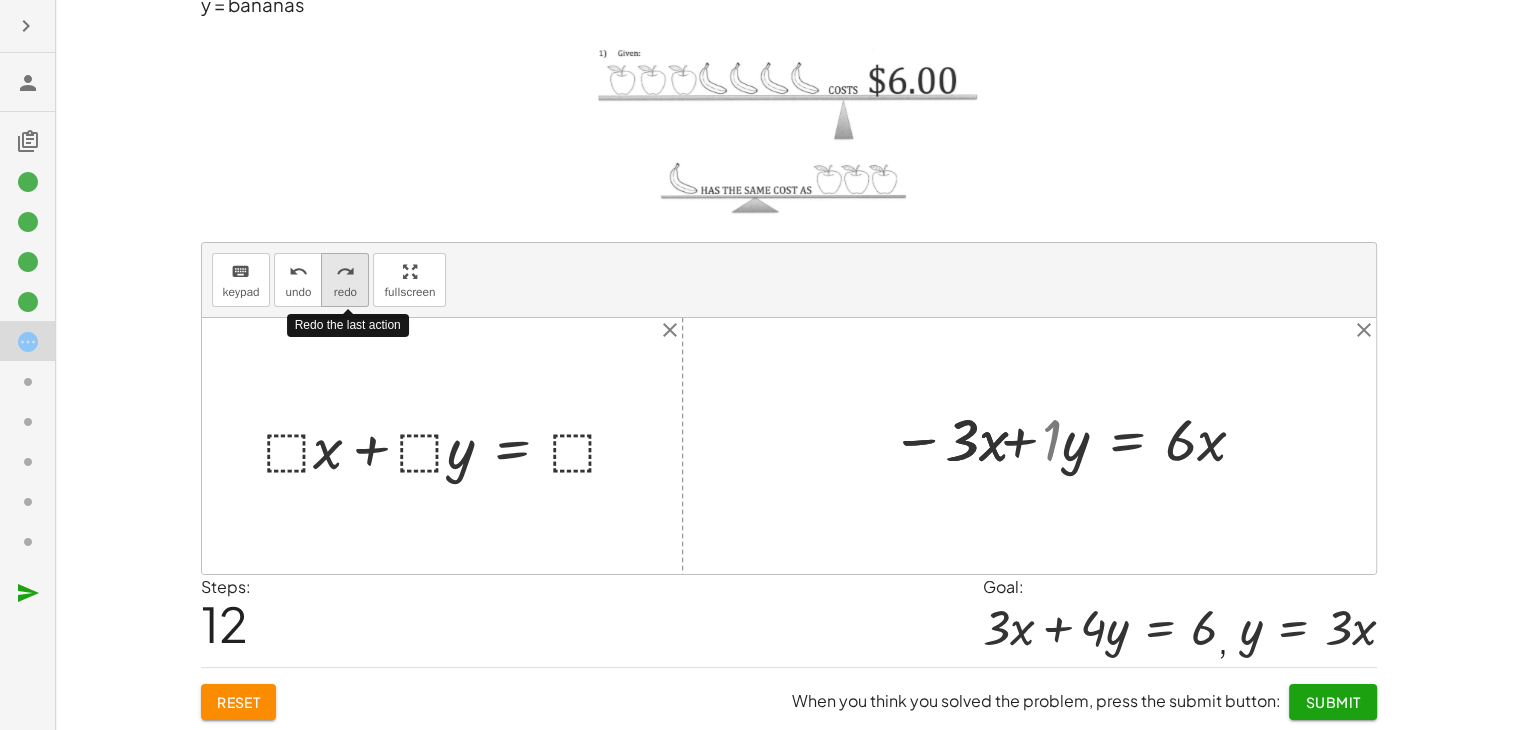 click on "redo" at bounding box center [345, 272] 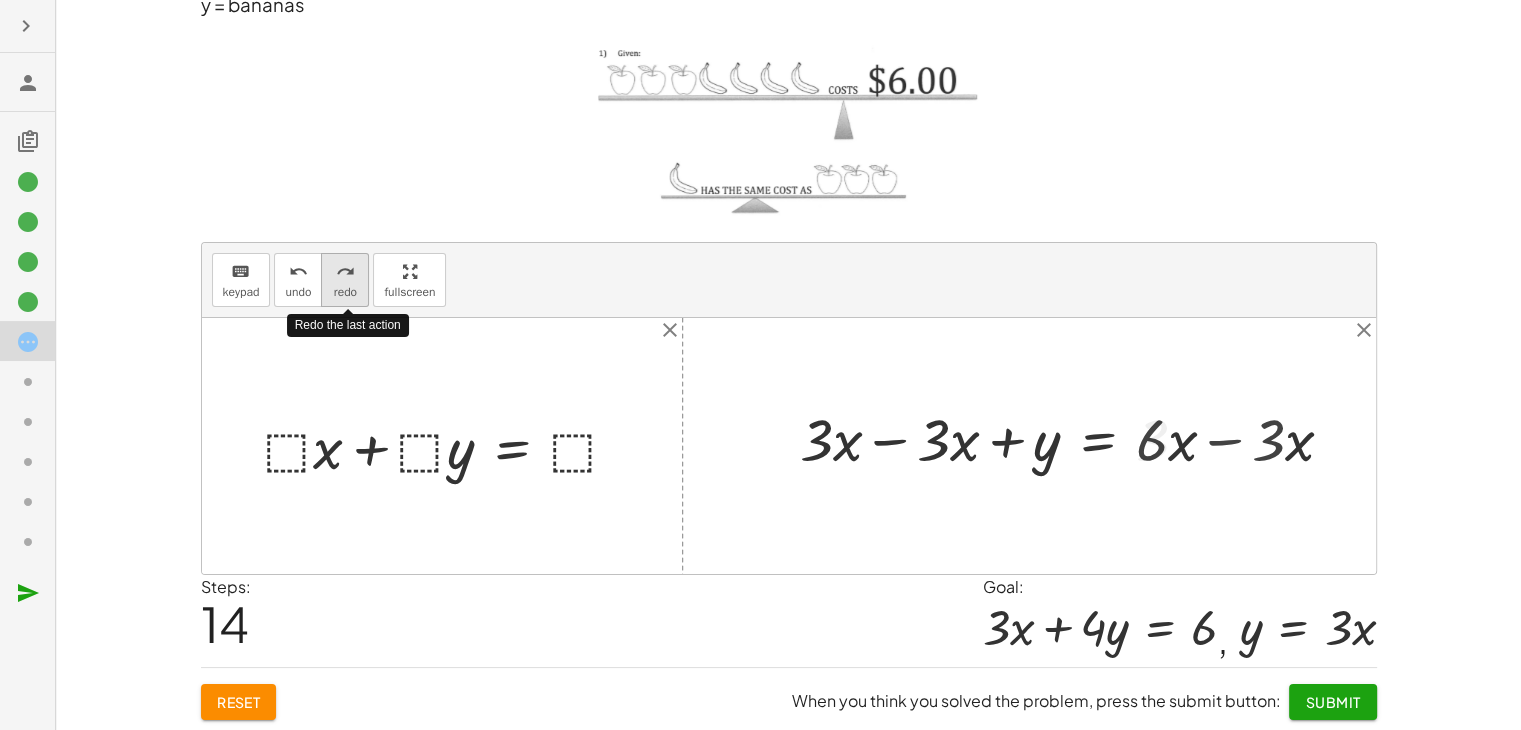 click on "redo" at bounding box center (345, 272) 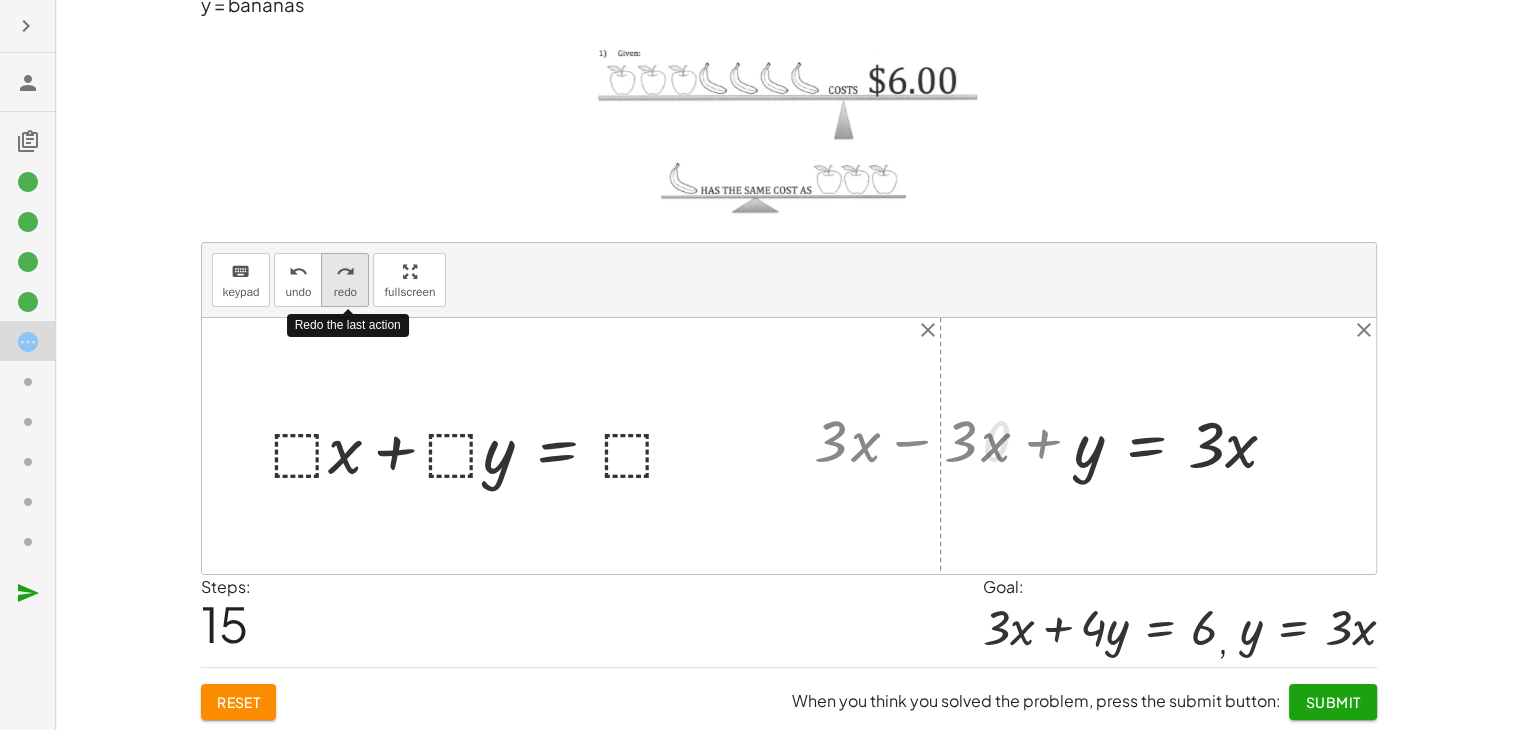 click on "redo" at bounding box center (345, 272) 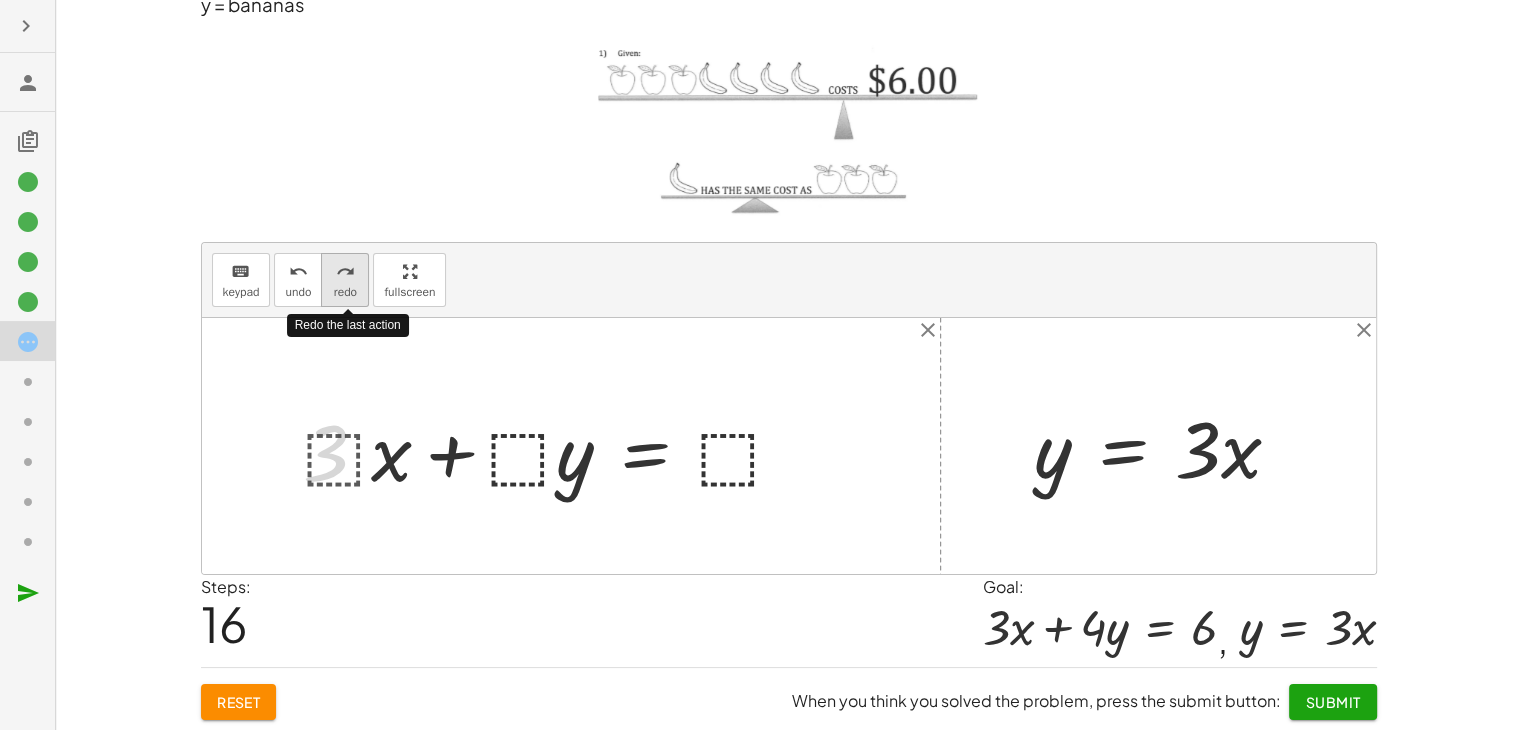 click on "redo" at bounding box center (345, 272) 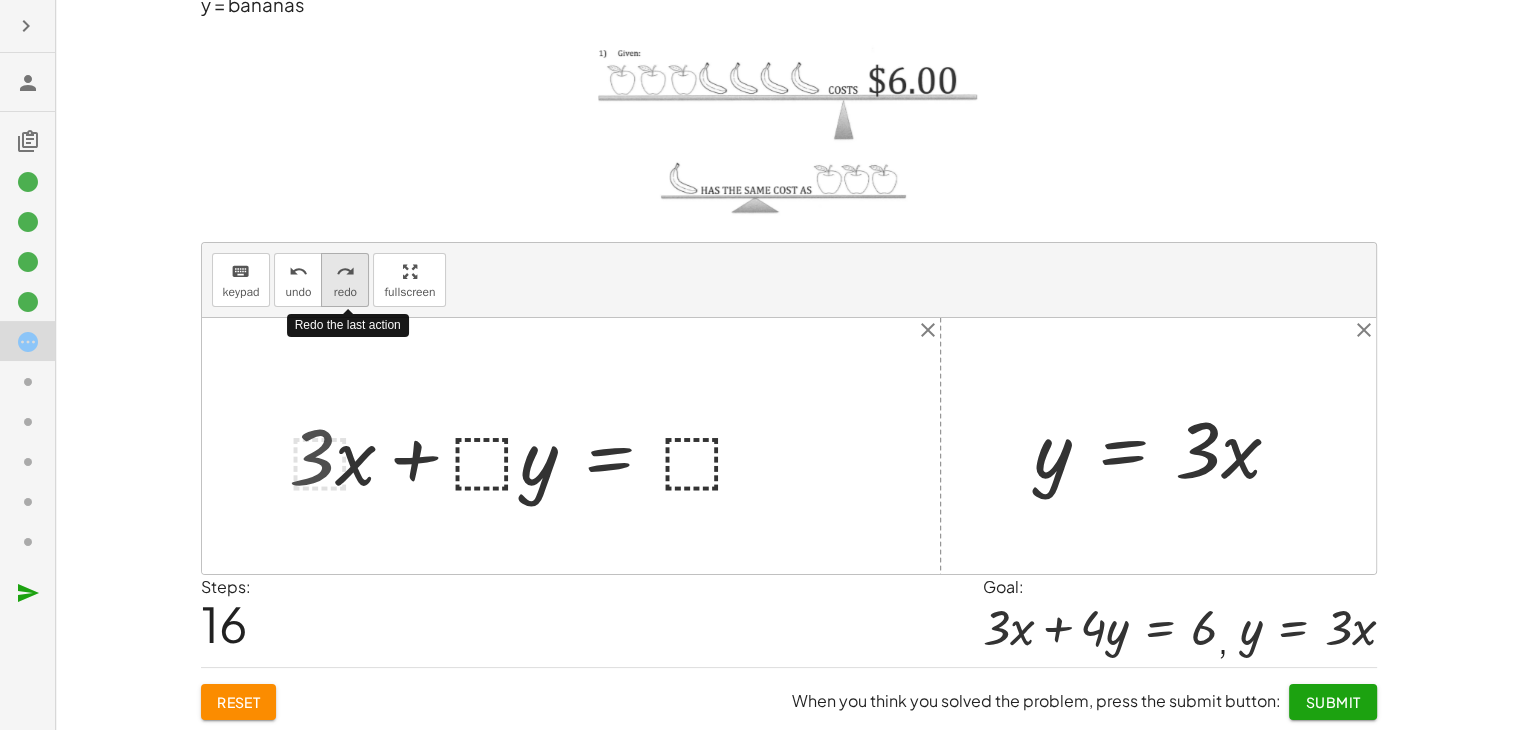 click on "redo" at bounding box center (345, 272) 